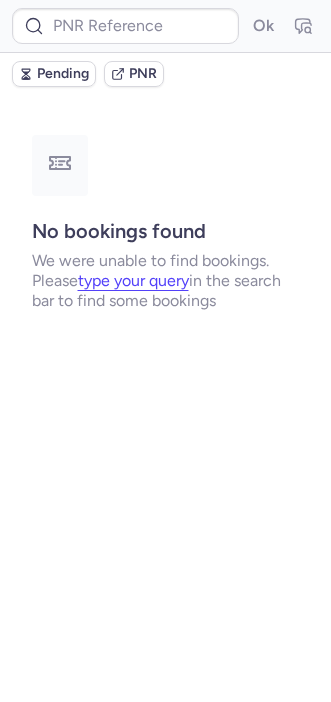 scroll, scrollTop: 0, scrollLeft: 0, axis: both 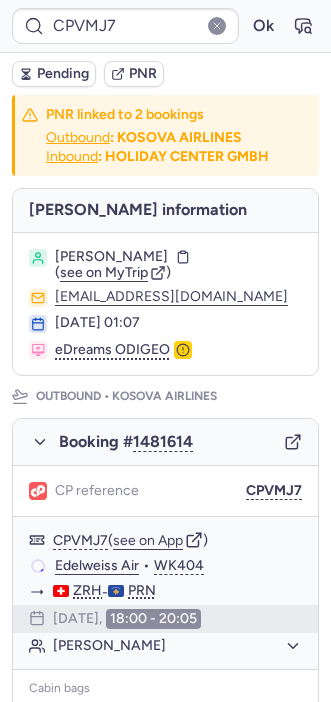 type on "CPV7WX" 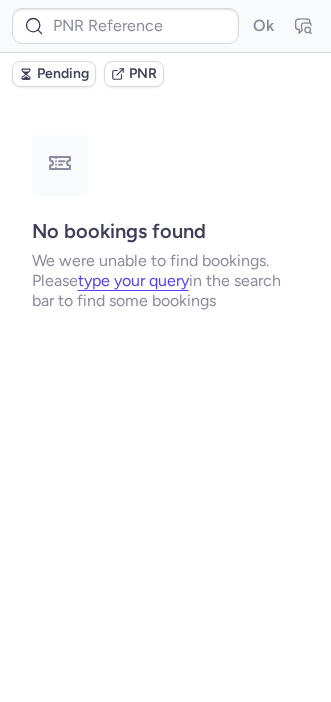 type on "CP37QR" 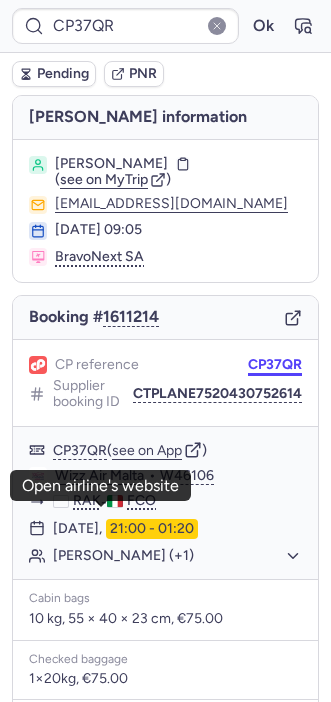 scroll, scrollTop: 0, scrollLeft: 0, axis: both 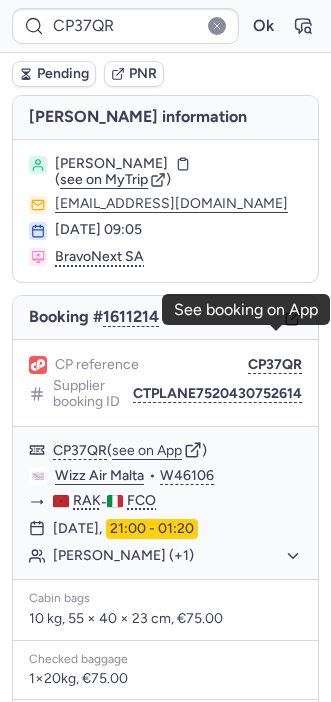 click 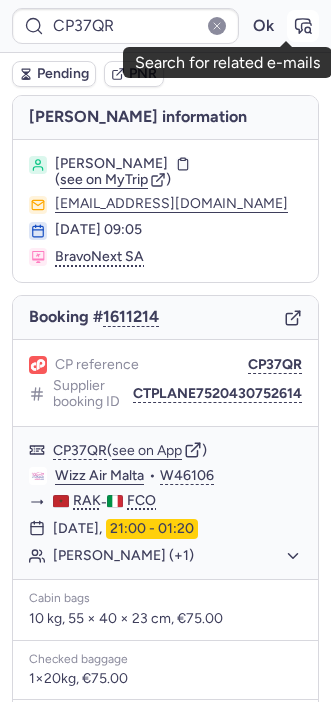 click 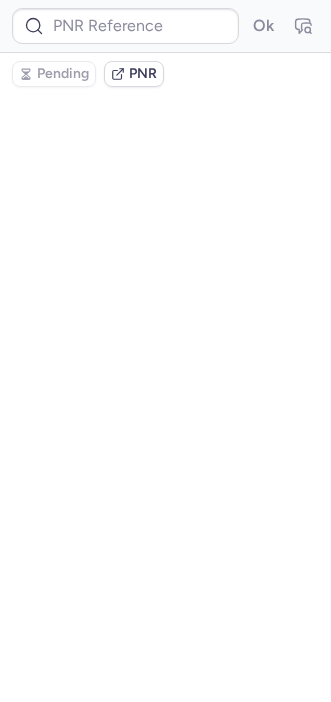 scroll, scrollTop: 0, scrollLeft: 0, axis: both 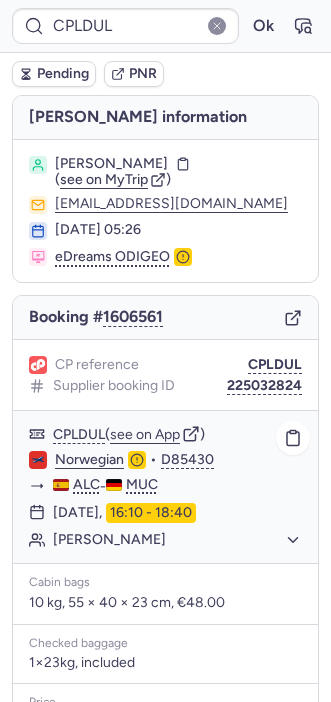 type on "CP47O9" 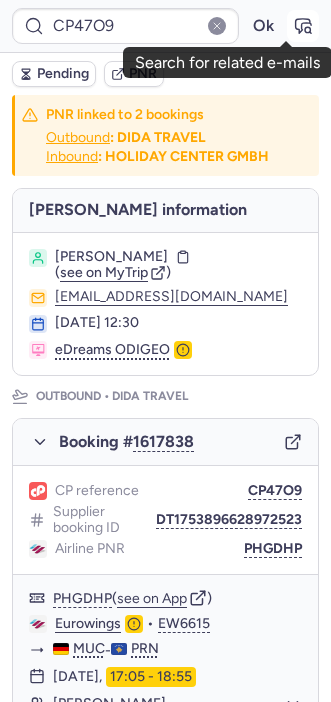 click at bounding box center (303, 26) 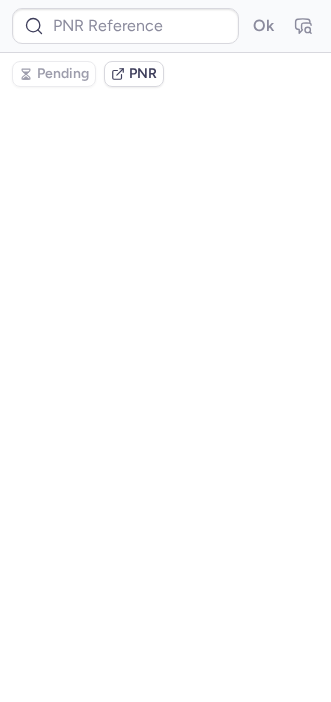 type on "CP47O9" 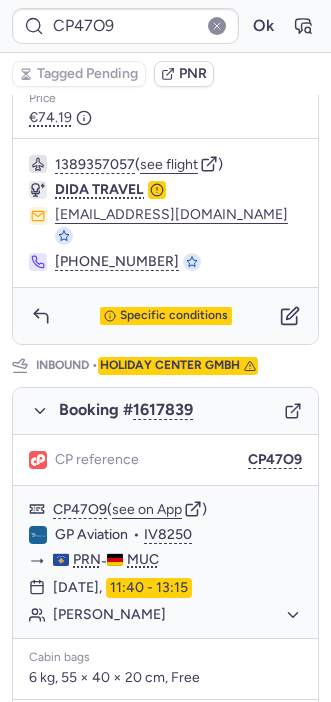 scroll, scrollTop: 800, scrollLeft: 0, axis: vertical 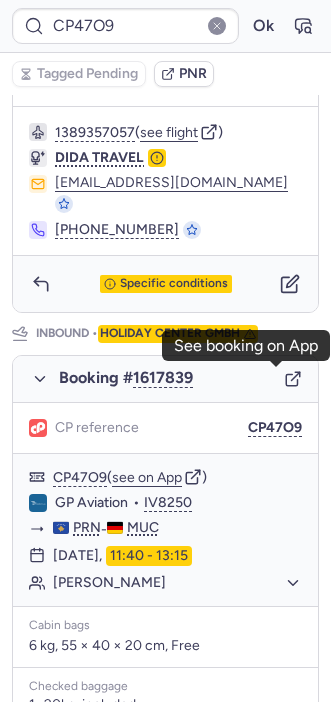click 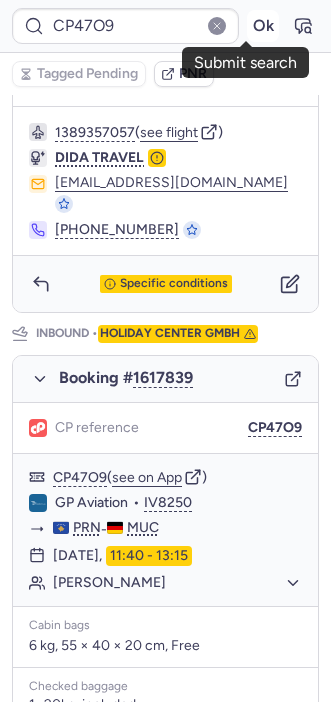 click on "Ok" at bounding box center (263, 26) 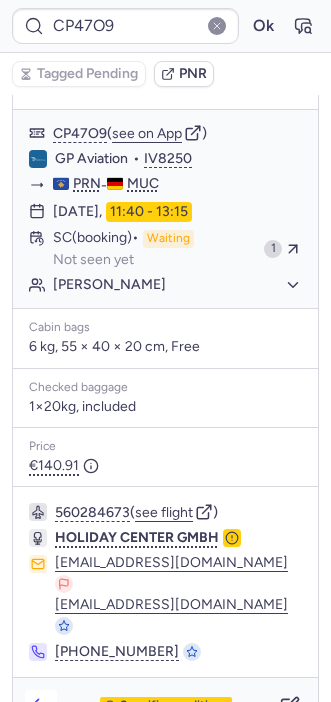 scroll, scrollTop: 1144, scrollLeft: 0, axis: vertical 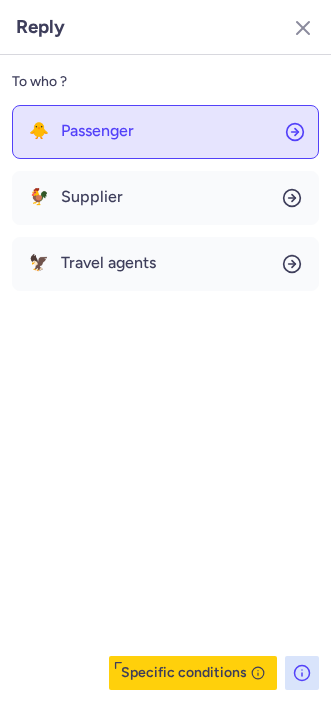 click on "Passenger" at bounding box center (97, 131) 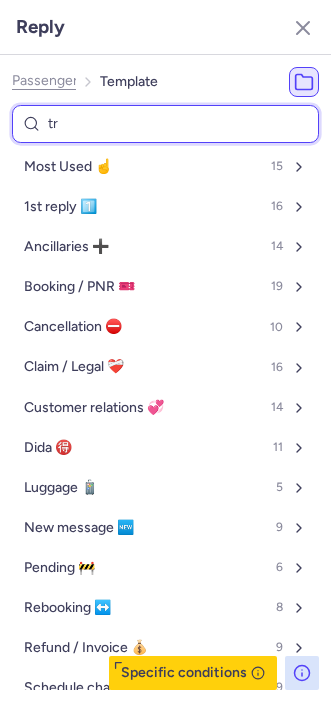 type on "tru" 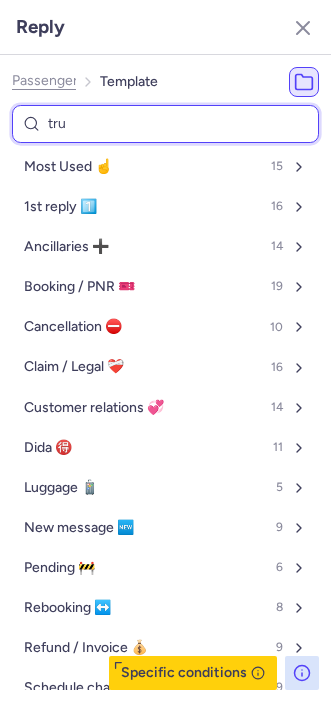 select on "de" 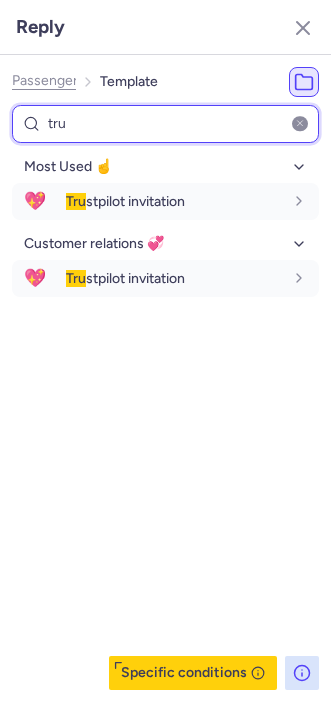 type on "tru" 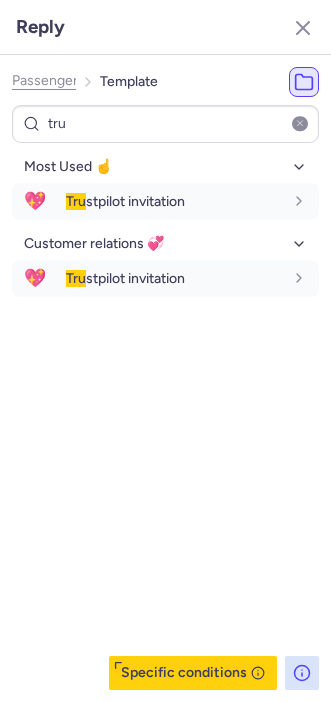 drag, startPoint x: 111, startPoint y: 496, endPoint x: 162, endPoint y: 390, distance: 117.630775 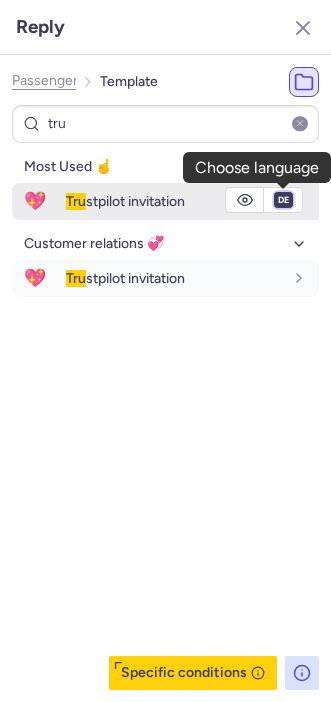 click on "fr en de nl pt es it ru" at bounding box center (283, 200) 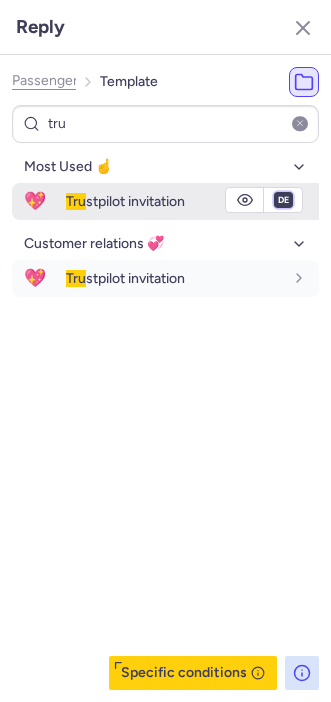 select on "en" 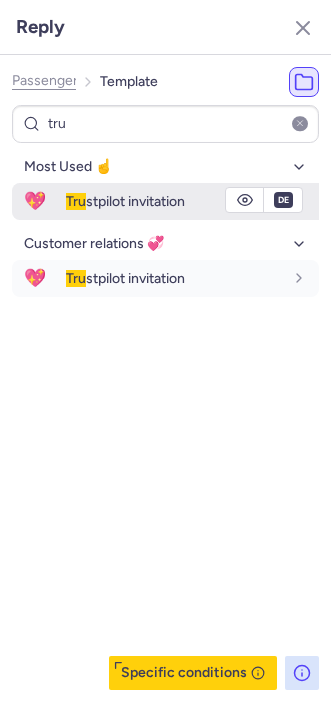 click on "fr en de nl pt es it ru" at bounding box center [283, 200] 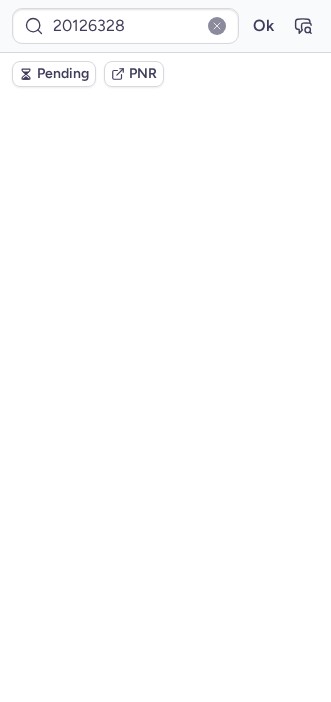 scroll, scrollTop: 0, scrollLeft: 0, axis: both 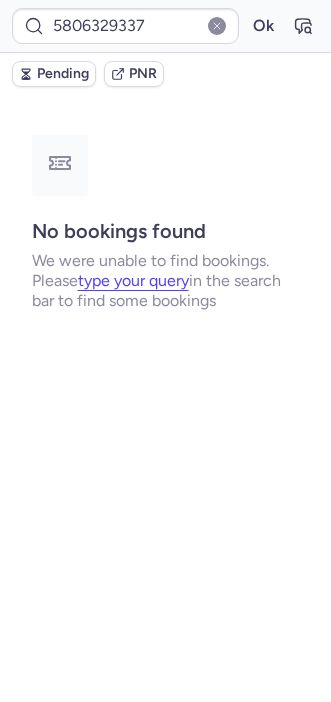 type on "CPFW6B" 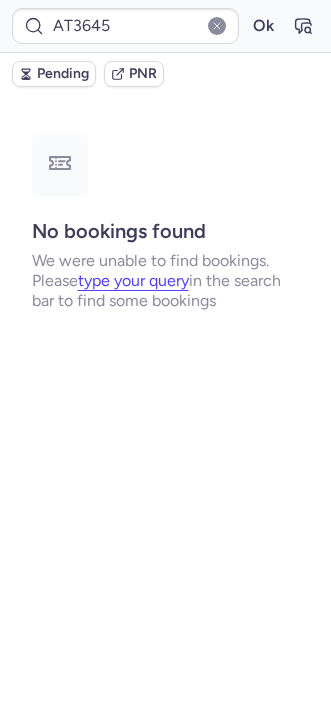 type on "CPN7JM" 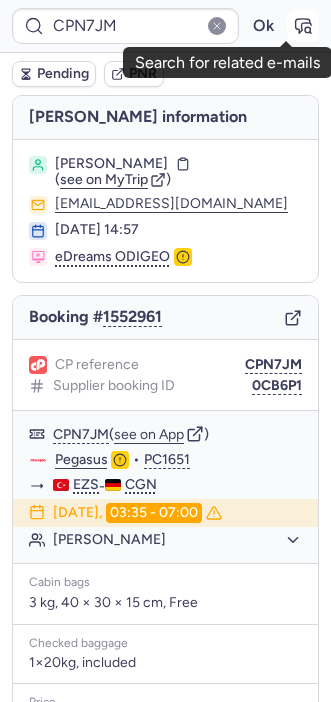 click 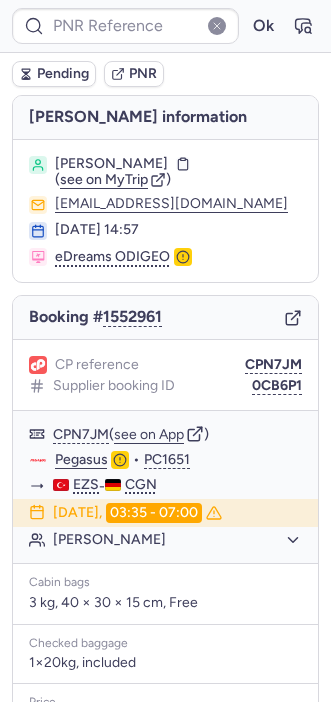 type on "CPN7JM" 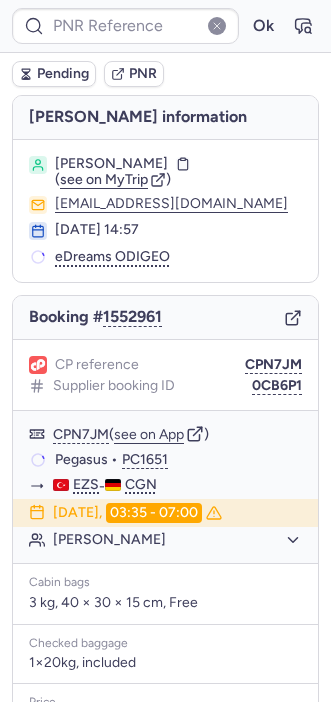 type on "CPN7JM" 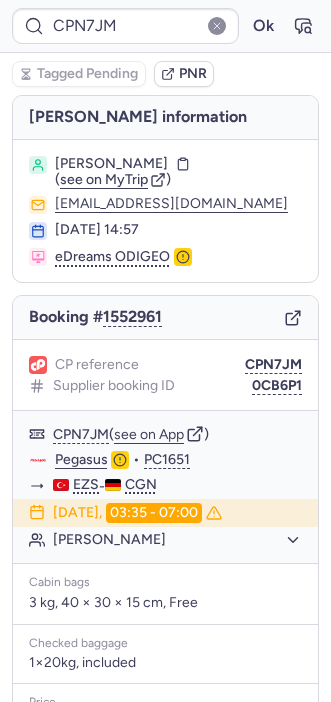 scroll, scrollTop: 280, scrollLeft: 0, axis: vertical 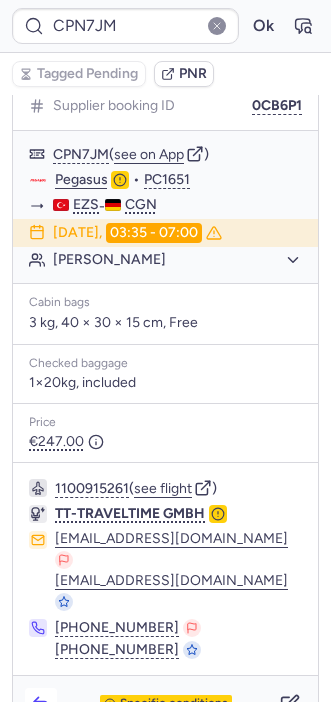 click 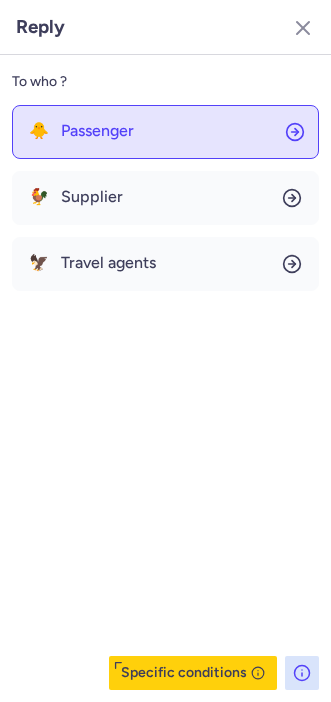 click on "🐥 Passenger" 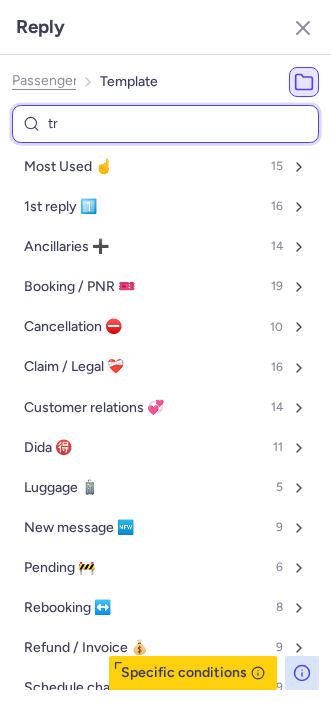 type on "tru" 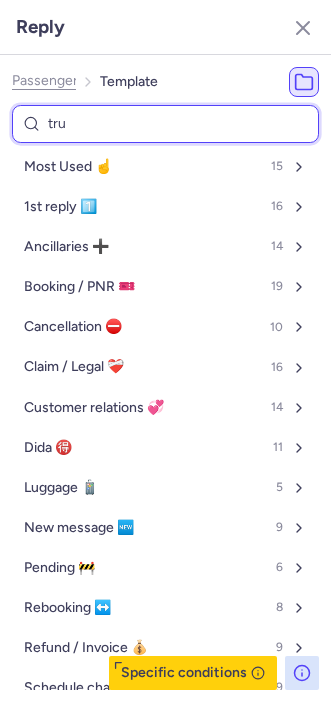 select on "en" 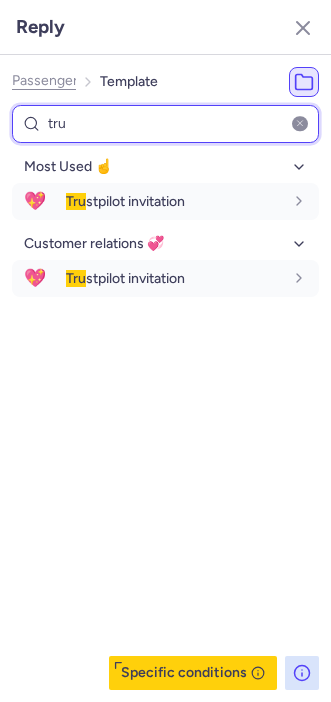 type on "tru" 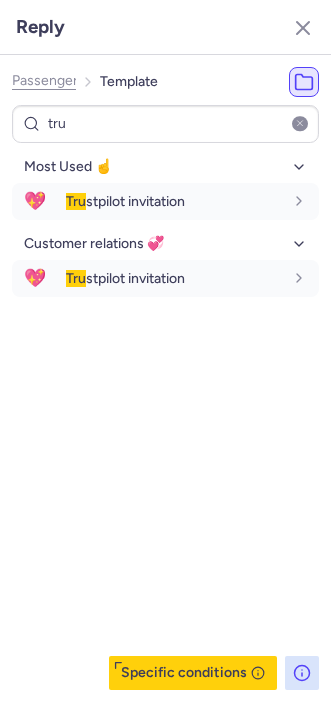 click on "Most Used ☝️ 💖 Tru stpilot invitation fr en de nl pt es it ru en Customer relations 💞 💖 Tru stpilot invitation fr en de nl pt es it ru en" at bounding box center (165, 420) 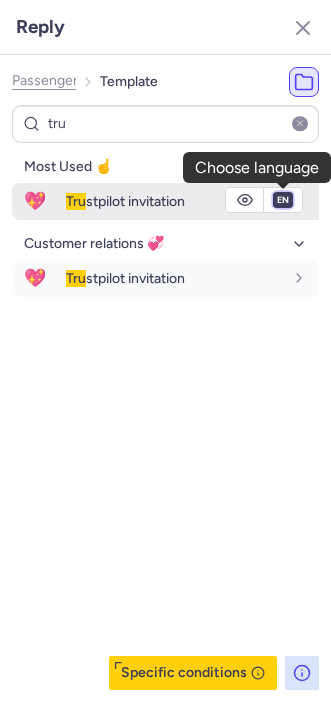 click on "fr en de nl pt es it ru" at bounding box center [283, 200] 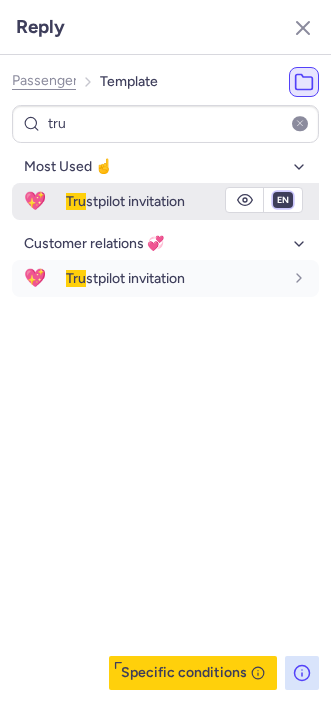 select on "de" 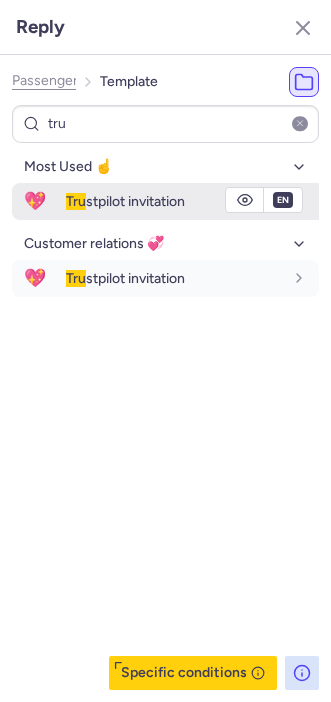 click on "fr en de nl pt es it ru" at bounding box center [283, 200] 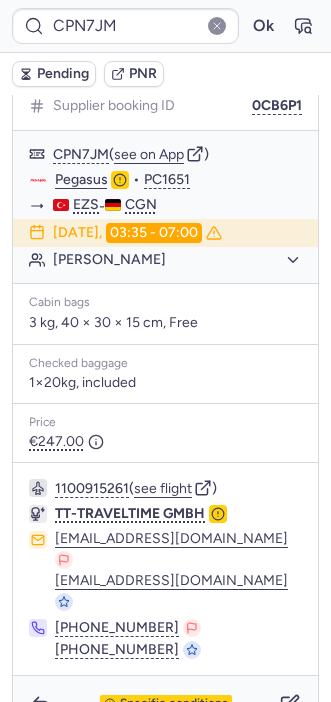 type on "23521437342" 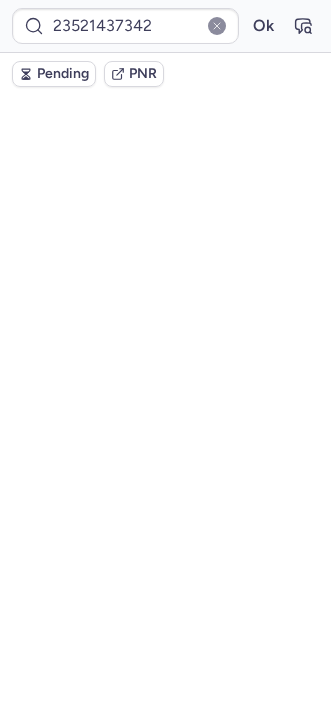 scroll, scrollTop: 0, scrollLeft: 0, axis: both 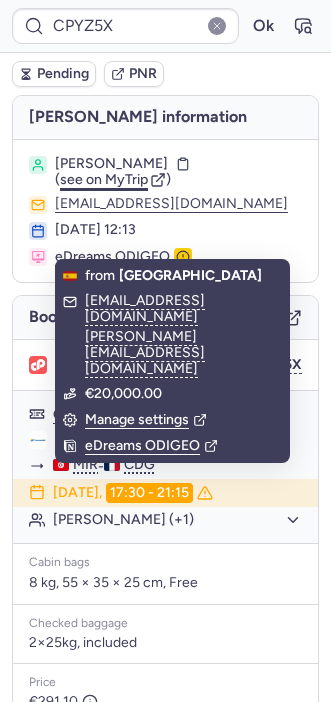 click on "see on MyTrip" at bounding box center [104, 179] 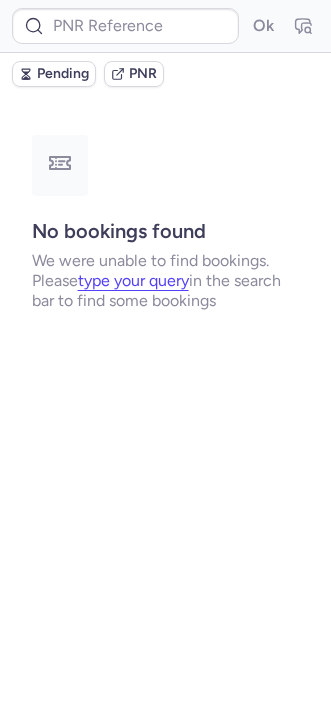 type on "CPVMJ7" 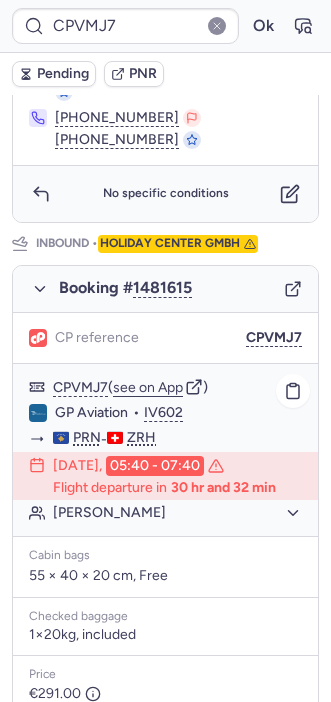 scroll, scrollTop: 1125, scrollLeft: 0, axis: vertical 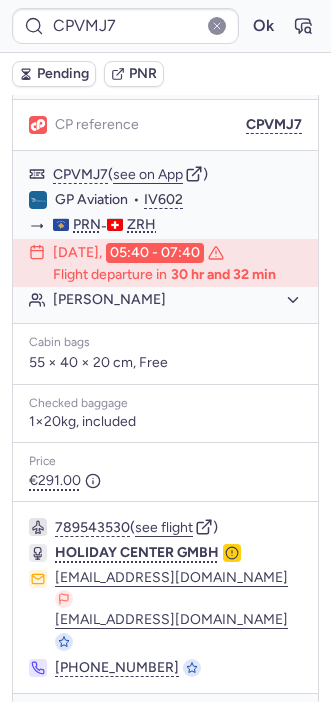 click 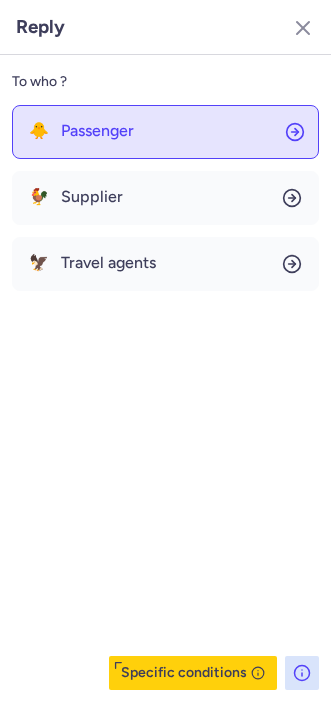 click on "🐥 Passenger" 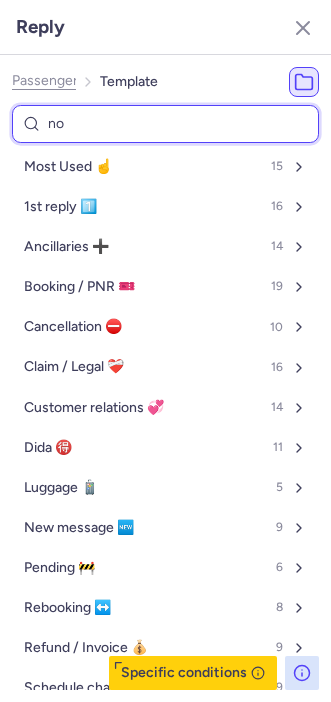 type on "non" 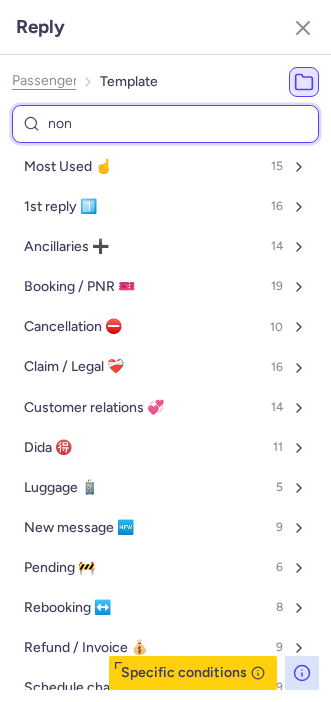 select on "de" 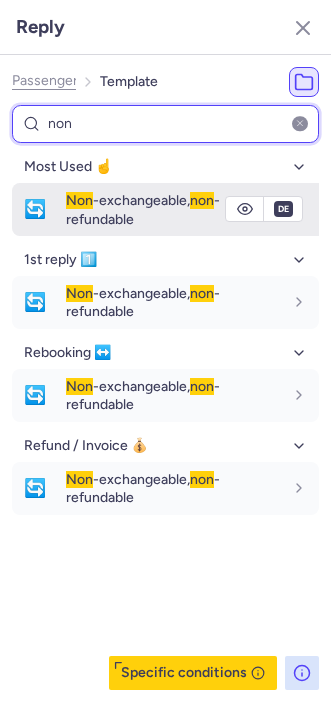 type on "non" 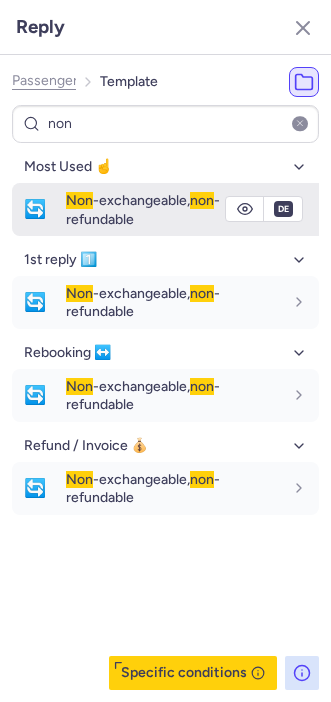 click on "Non -exchangeable,  non -refundable" at bounding box center [143, 209] 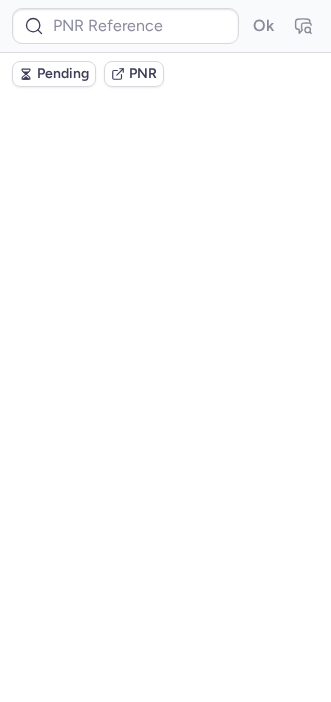 scroll, scrollTop: 0, scrollLeft: 0, axis: both 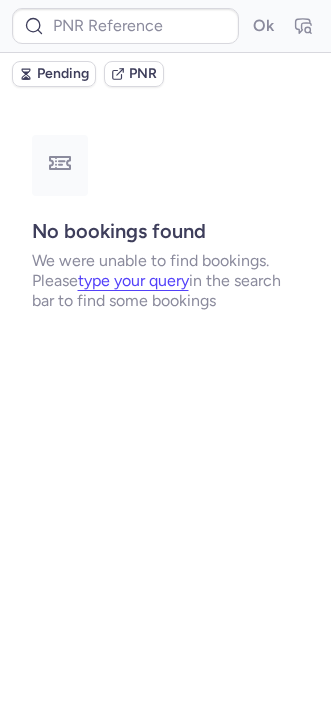 type on "CP4E7H" 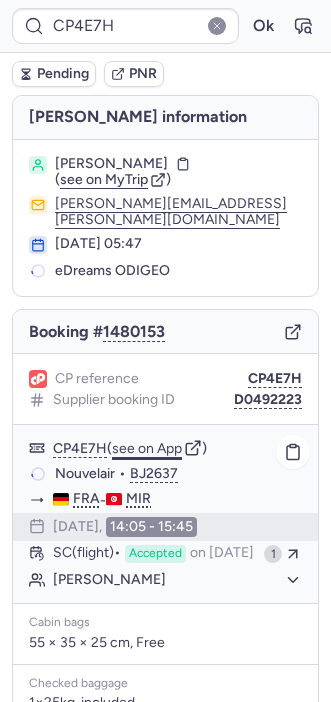 scroll, scrollTop: 327, scrollLeft: 0, axis: vertical 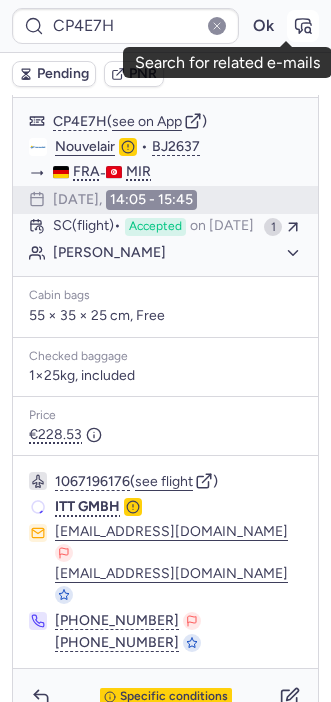 click at bounding box center (303, 26) 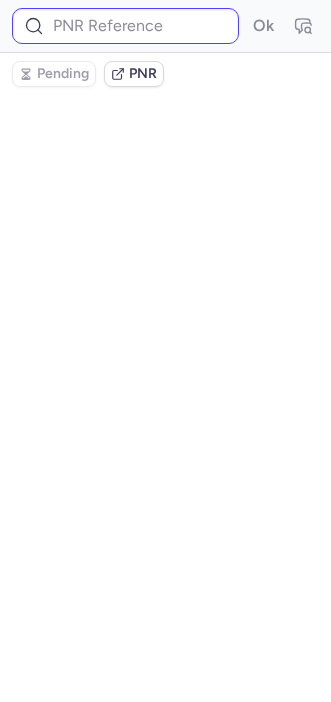 scroll, scrollTop: 0, scrollLeft: 0, axis: both 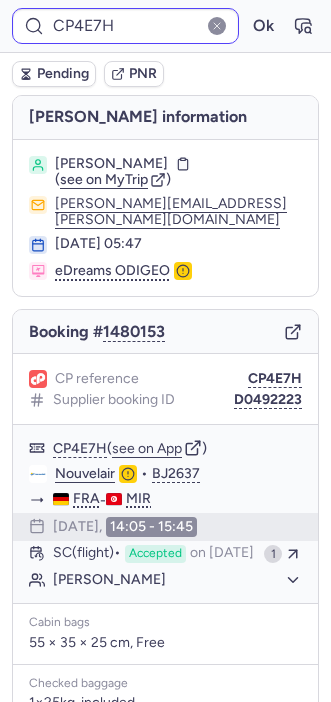 type on "CPQDDD" 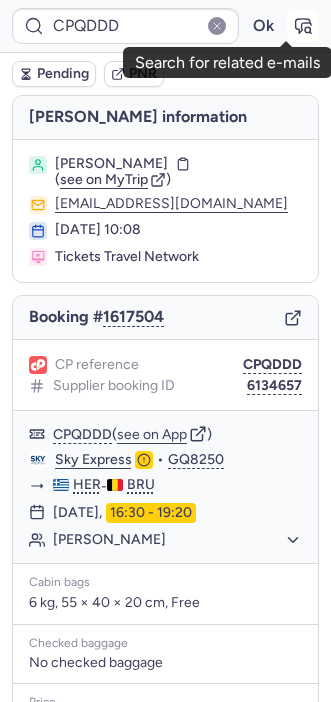click 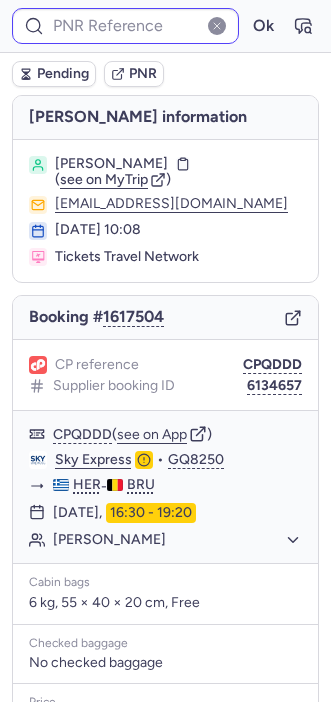 type on "CPQDDD" 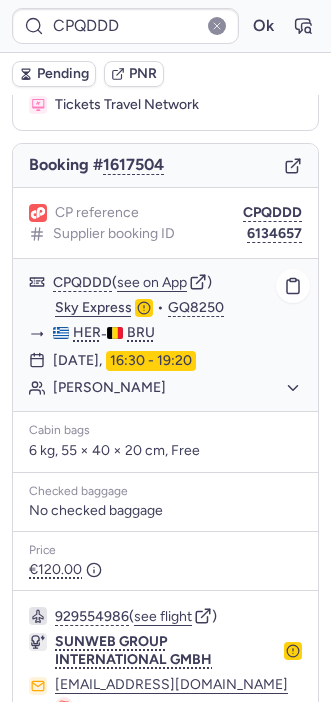 scroll, scrollTop: 298, scrollLeft: 0, axis: vertical 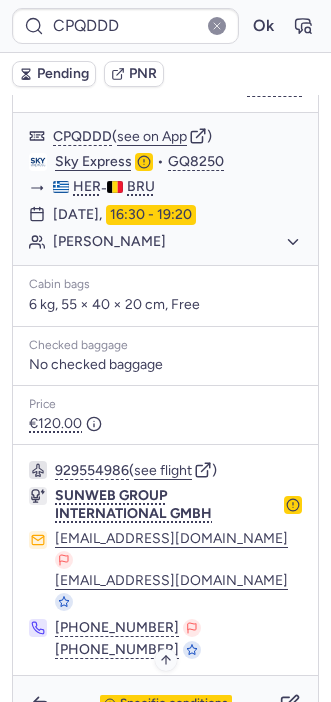 click on "Specific conditions" at bounding box center [166, 704] 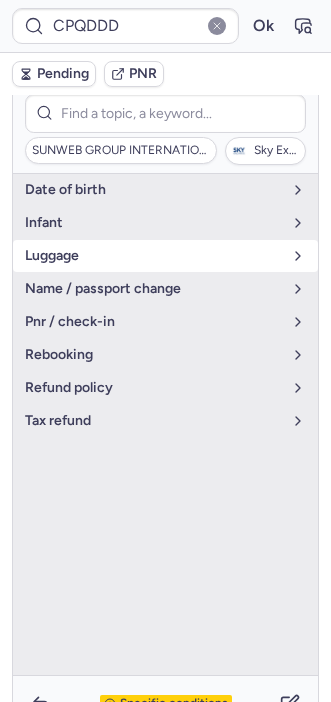 click on "luggage" at bounding box center (165, 256) 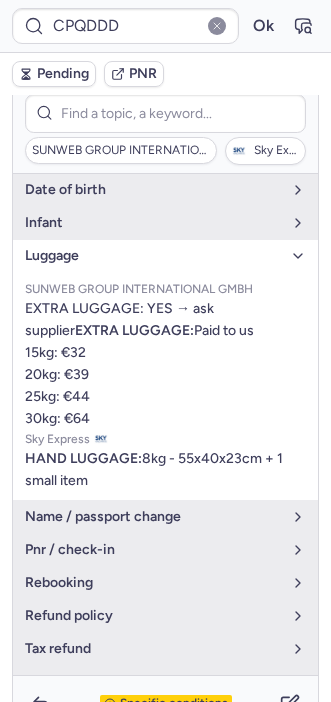 click on "Specific conditions" at bounding box center (174, 704) 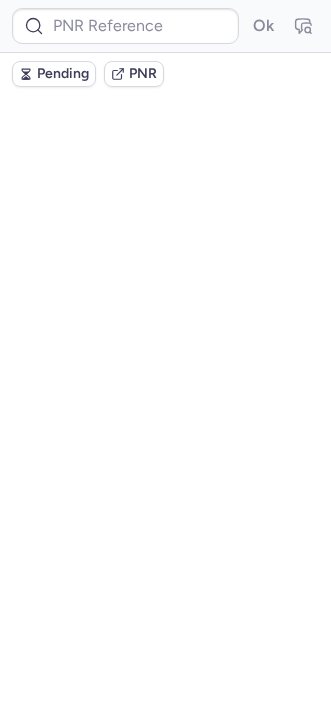 scroll, scrollTop: 0, scrollLeft: 0, axis: both 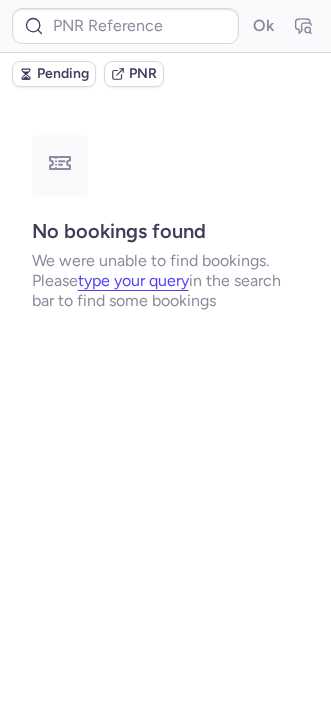 type on "DT1753138371760855" 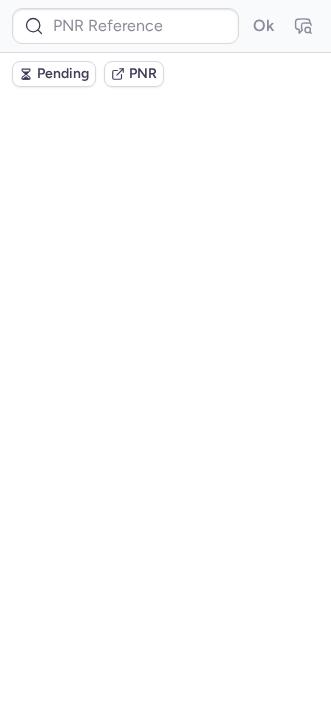scroll, scrollTop: 0, scrollLeft: 0, axis: both 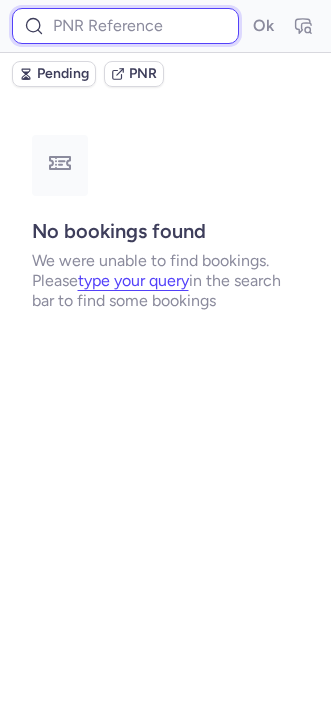 paste on "7366469" 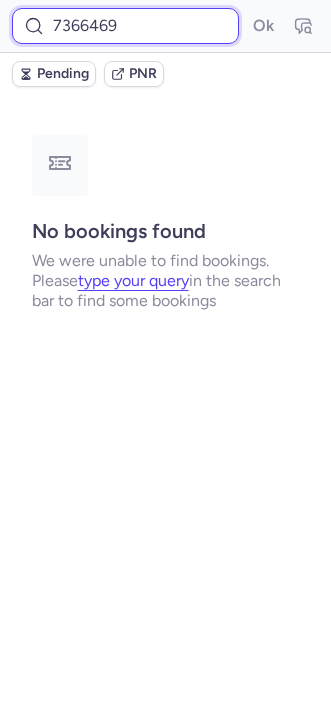 click on "7366469" at bounding box center (125, 26) 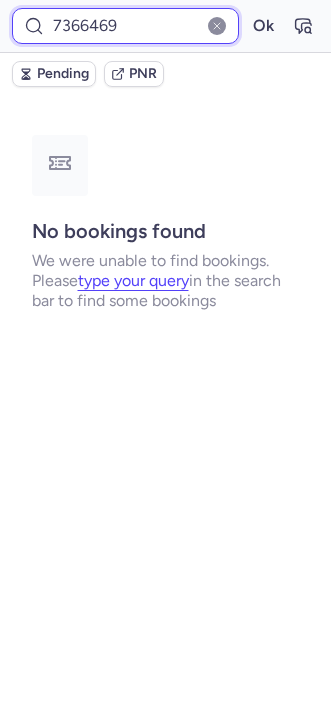 click on "Ok" at bounding box center [263, 26] 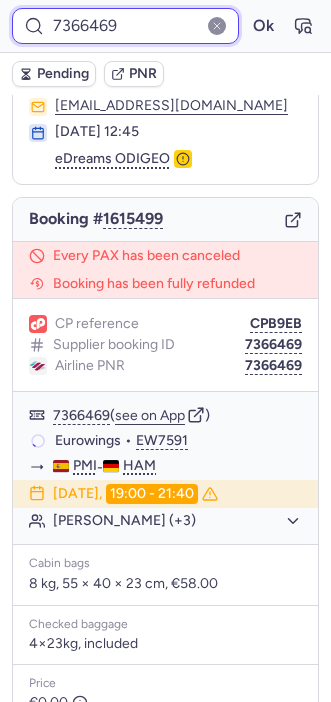 scroll, scrollTop: 101, scrollLeft: 0, axis: vertical 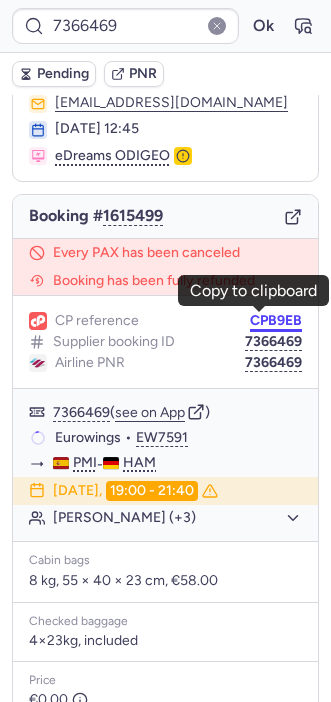 click on "CPB9EB" at bounding box center (276, 321) 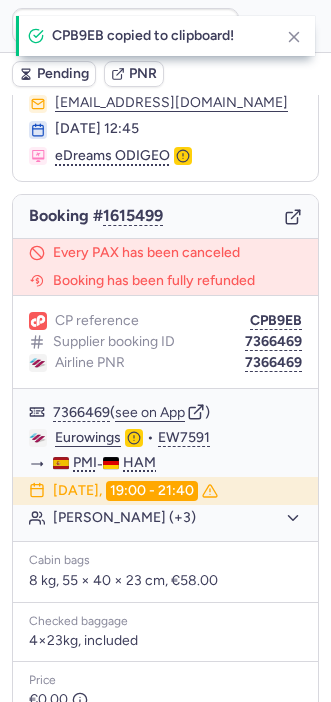 type on "CPB9EB" 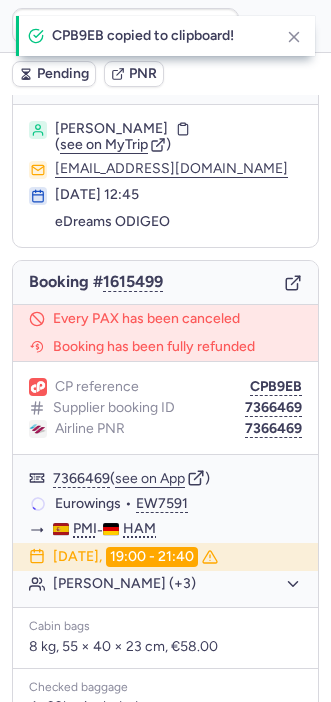 scroll, scrollTop: 0, scrollLeft: 0, axis: both 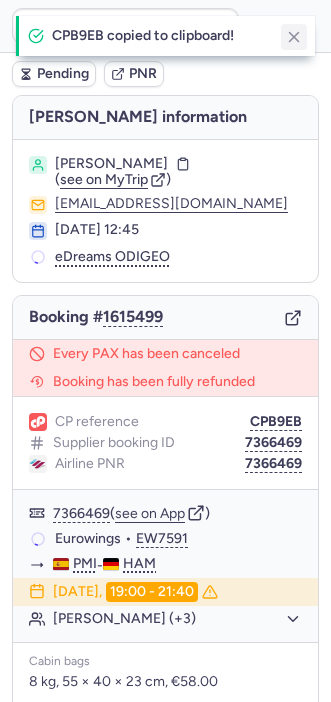 click 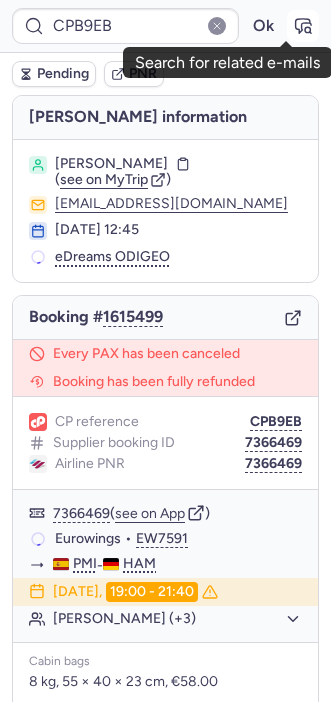 click 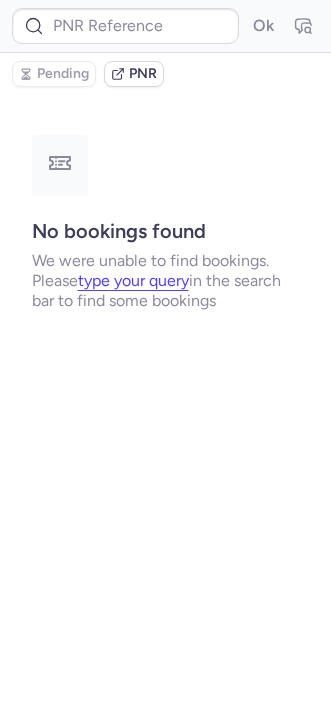 type on "CPB9EB" 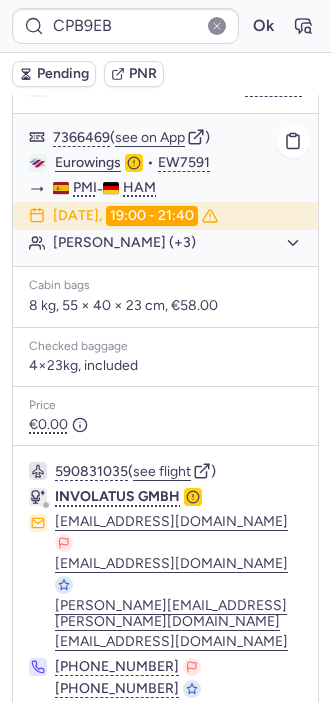 scroll, scrollTop: 422, scrollLeft: 0, axis: vertical 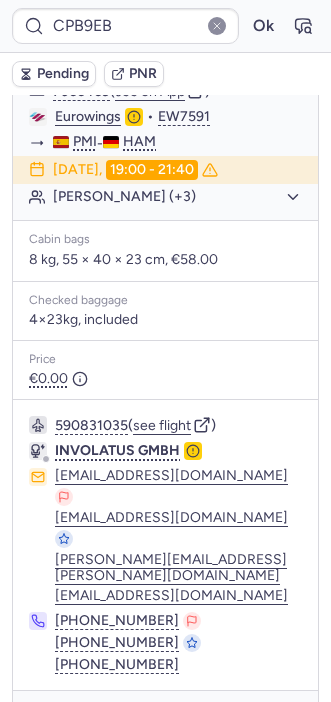 click 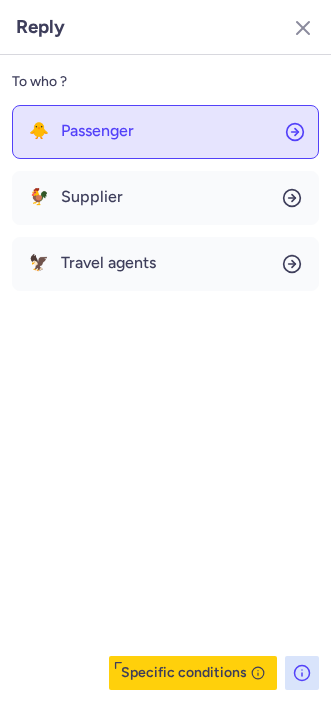 click on "Passenger" at bounding box center [97, 131] 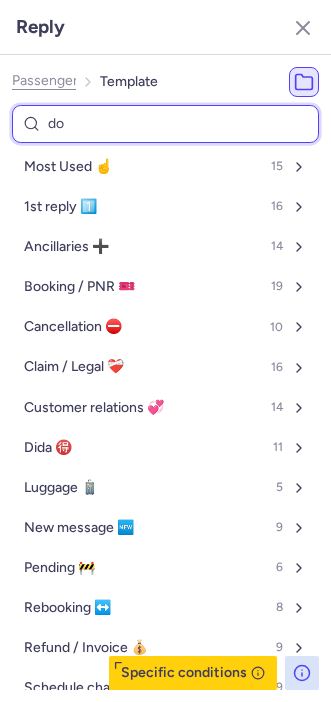 type on "don" 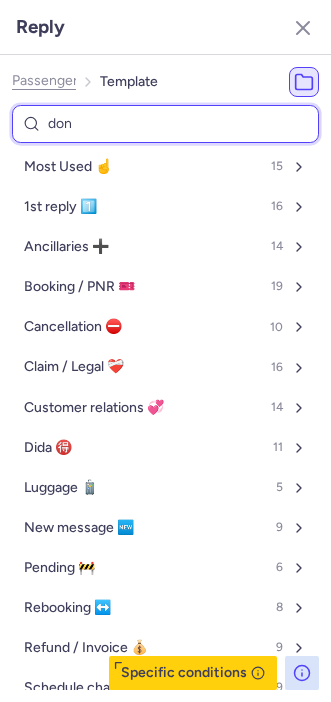 select on "en" 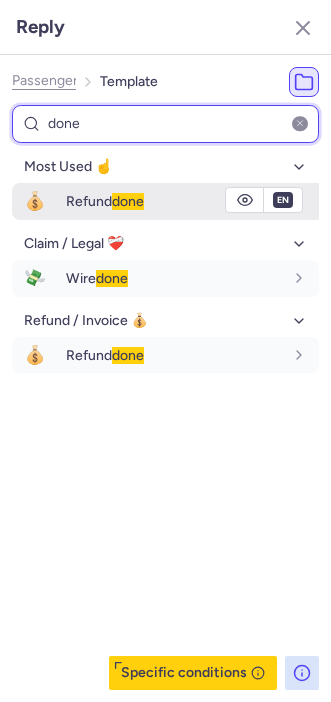 type on "done" 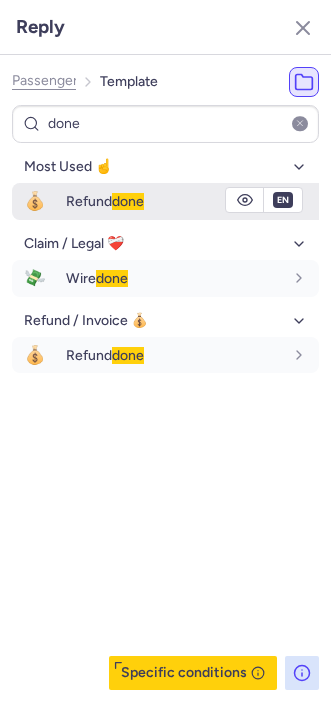 click on "Refund  done" at bounding box center (105, 201) 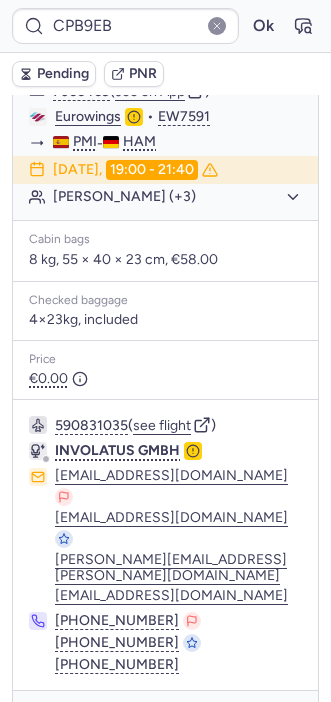 type on "CPSRUQ" 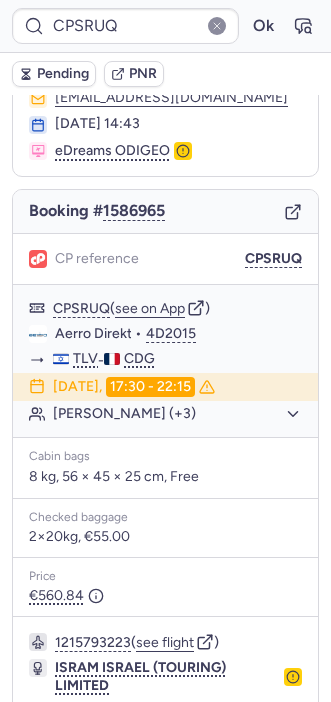 scroll, scrollTop: 97, scrollLeft: 0, axis: vertical 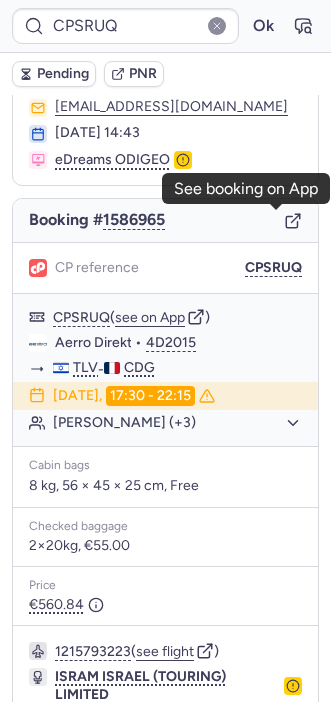 click 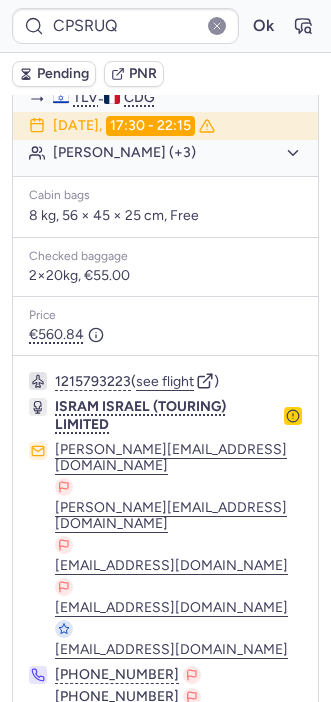 scroll, scrollTop: 386, scrollLeft: 0, axis: vertical 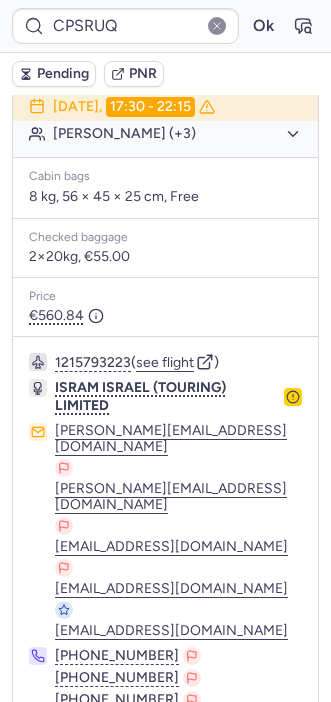 click 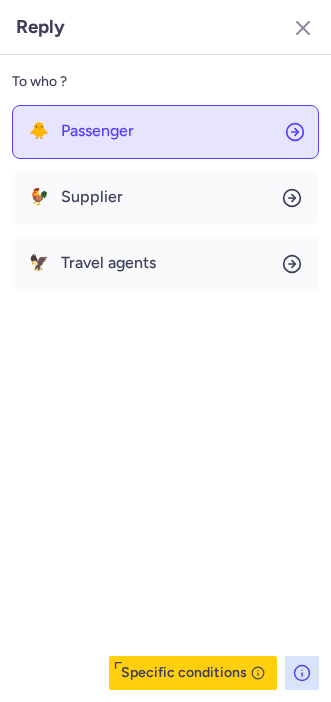 click on "🐥 Passenger" 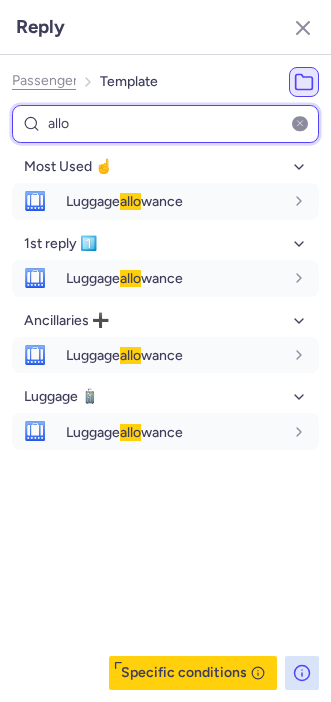 type on "allo" 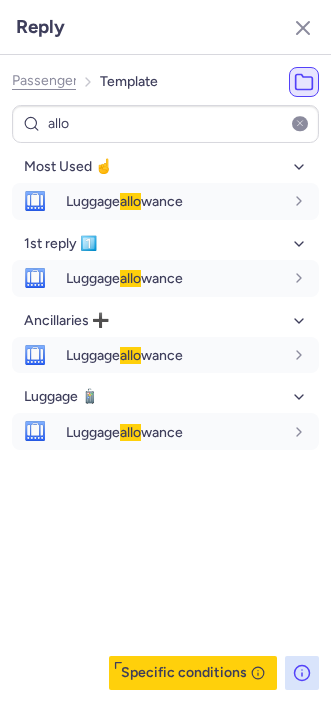 click on "Most Used ☝️ 🛄 Luggage  allo wance fr en de nl pt es it ru fr 1st reply 1️⃣ 🛄 Luggage  allo wance fr en de nl pt es it ru fr Ancillaries ➕ 🛄 Luggage  allo wance fr en de nl pt es it ru fr Luggage 🧳 🛄 Luggage  allo wance fr en de nl pt es it ru fr" at bounding box center [165, 420] 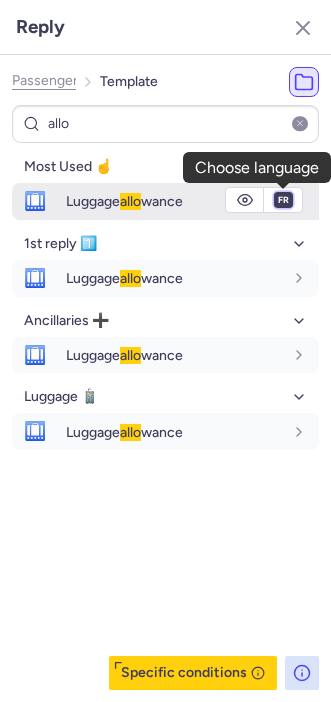 click on "fr en de nl pt es it ru" at bounding box center (283, 200) 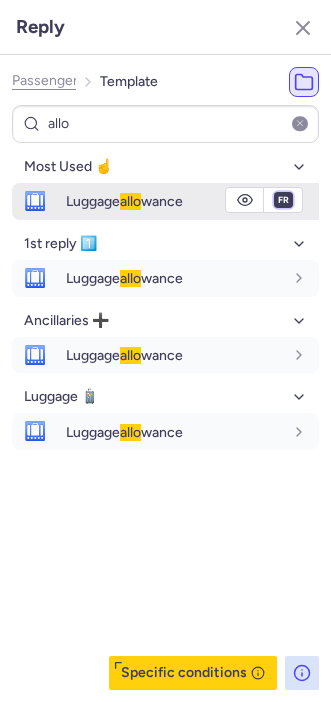 select on "en" 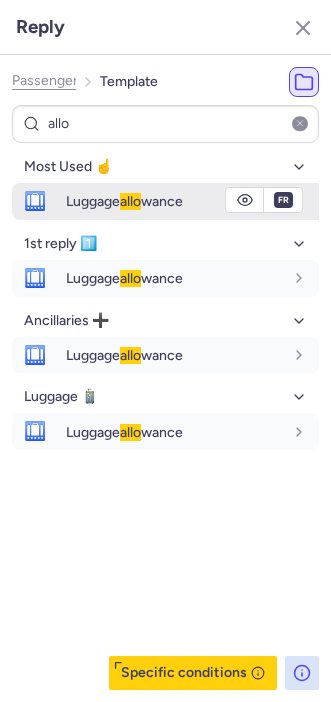 click on "fr en de nl pt es it ru" at bounding box center [283, 200] 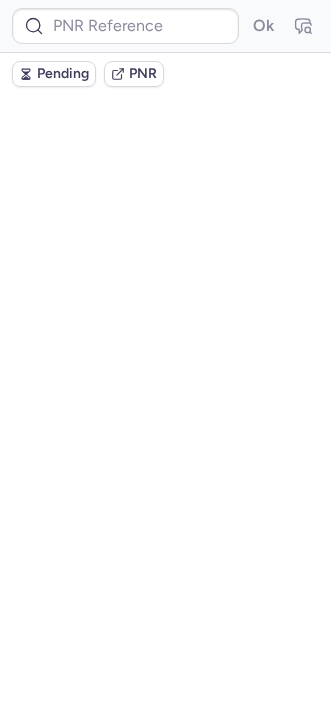 scroll, scrollTop: 0, scrollLeft: 0, axis: both 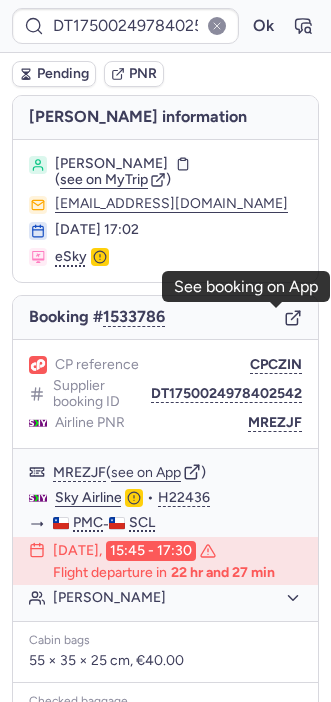 click 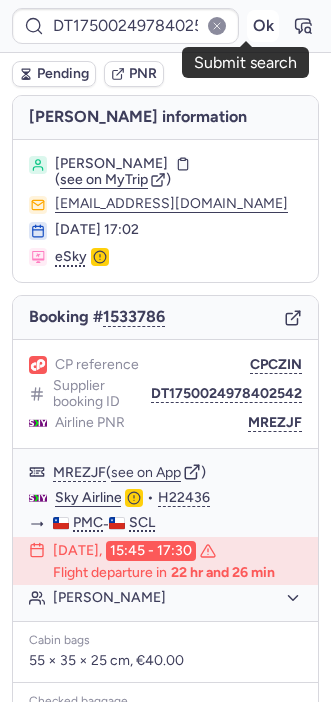click on "Ok" at bounding box center (263, 26) 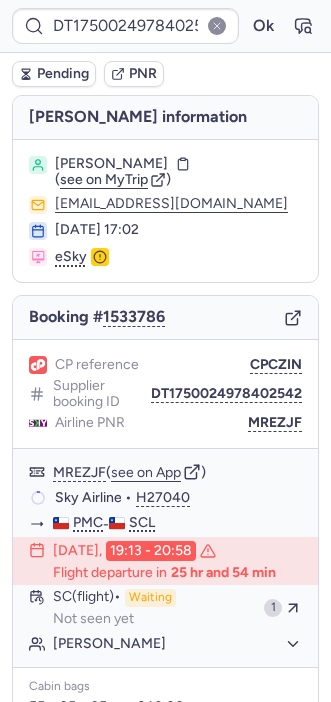 type on "CPAAMH" 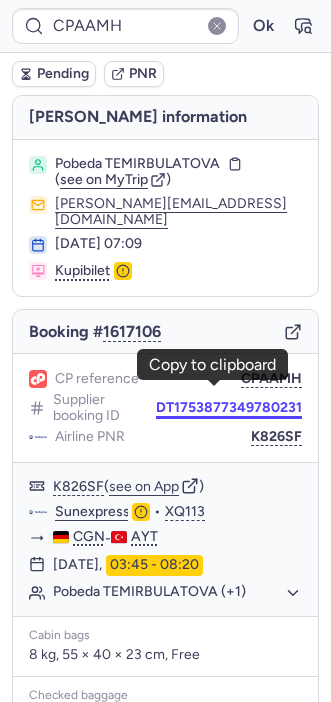 click on "DT1753877349780231" at bounding box center [229, 408] 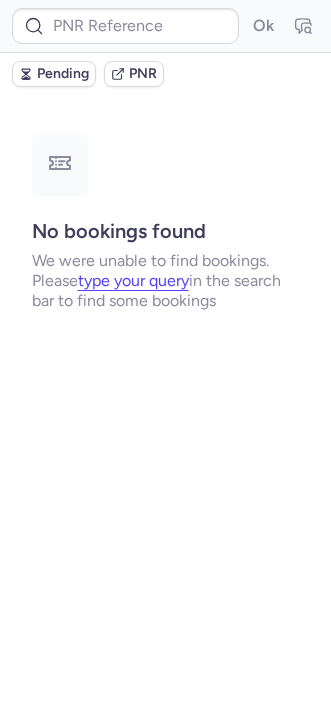 type on "CPAAMH" 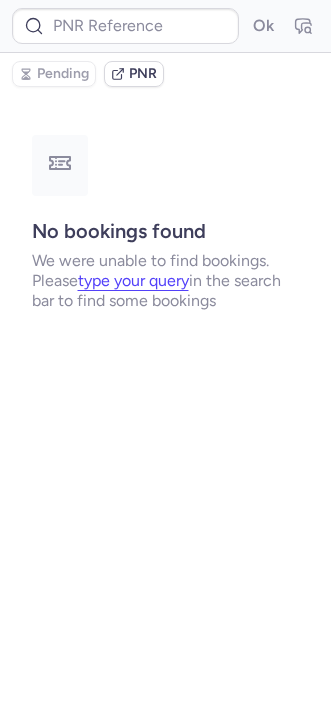type on "CPQDDD" 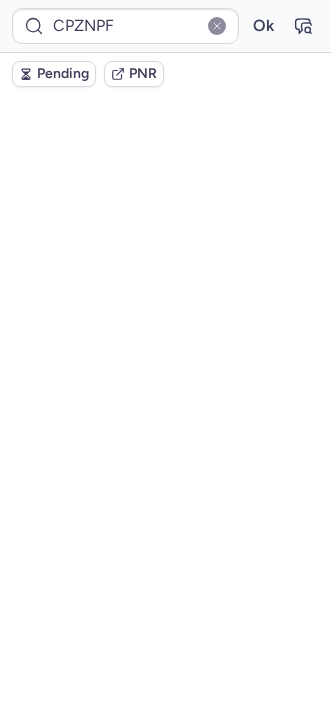 scroll, scrollTop: 355, scrollLeft: 0, axis: vertical 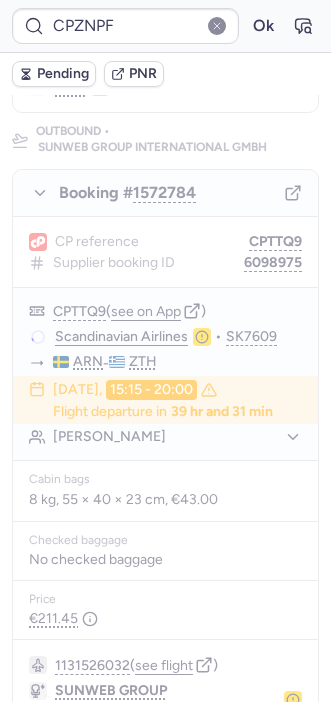 type on "CPNDSL" 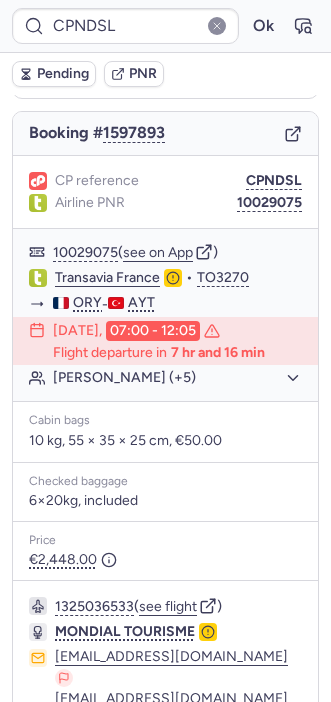 scroll, scrollTop: 303, scrollLeft: 0, axis: vertical 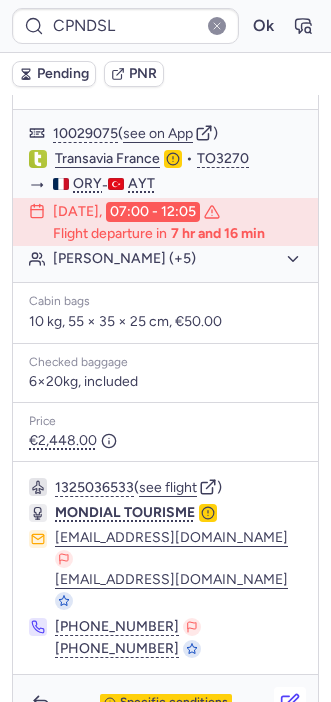 click at bounding box center (290, 703) 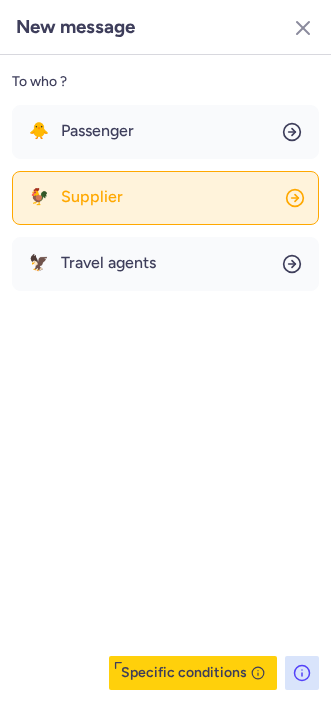 click on "🐓 Supplier" 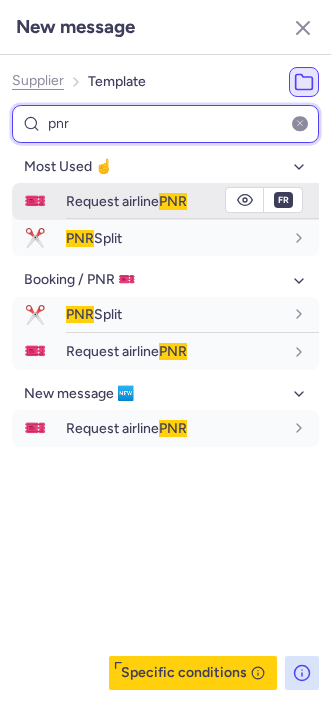 type on "pnr" 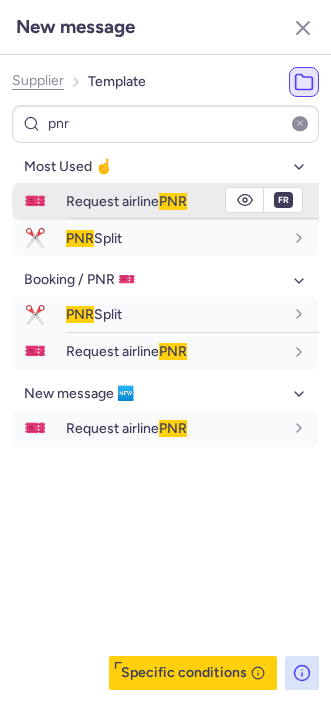 click on "Request airline  PNR" at bounding box center (126, 201) 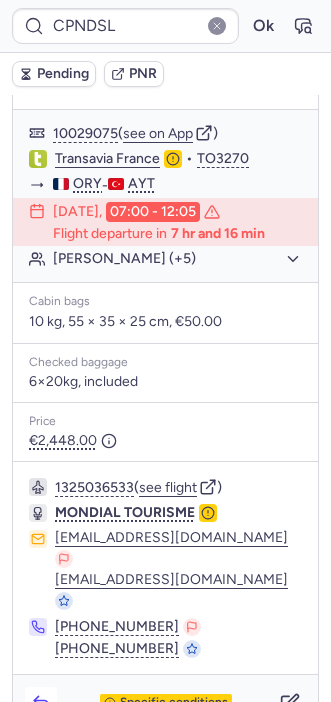 click 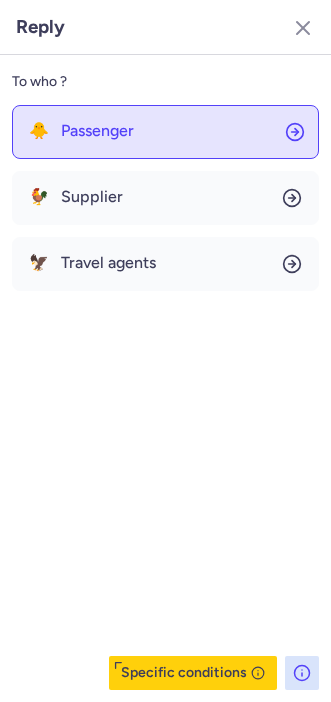 click on "🐥 Passenger" 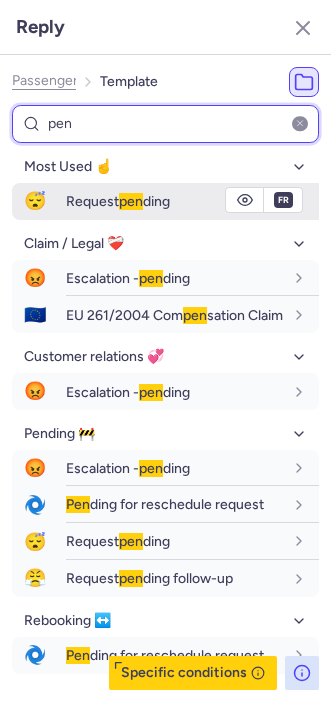 type on "pen" 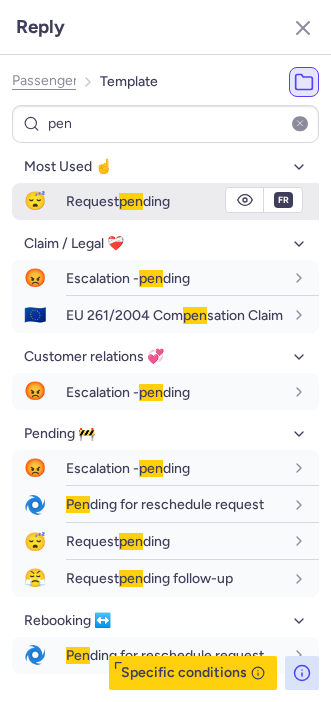 click on "Request  pen ding" at bounding box center (118, 201) 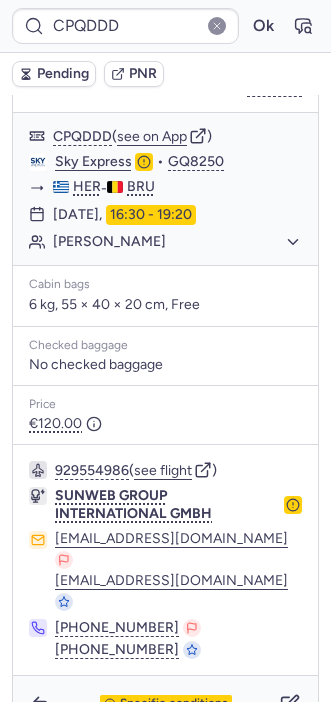 scroll, scrollTop: 0, scrollLeft: 0, axis: both 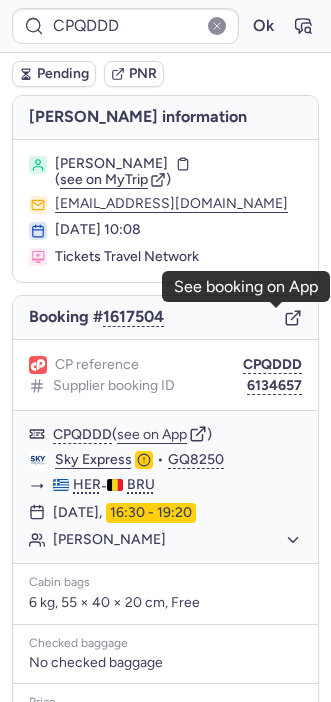 click 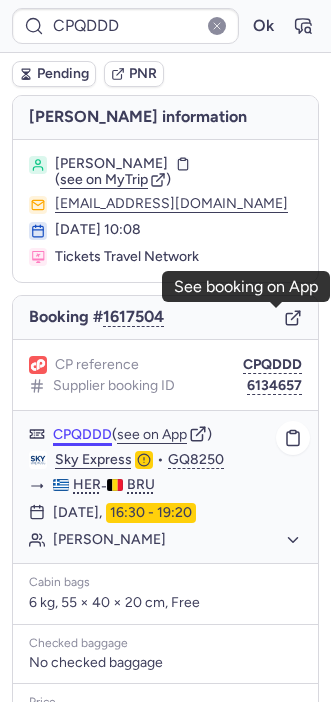 scroll, scrollTop: 298, scrollLeft: 0, axis: vertical 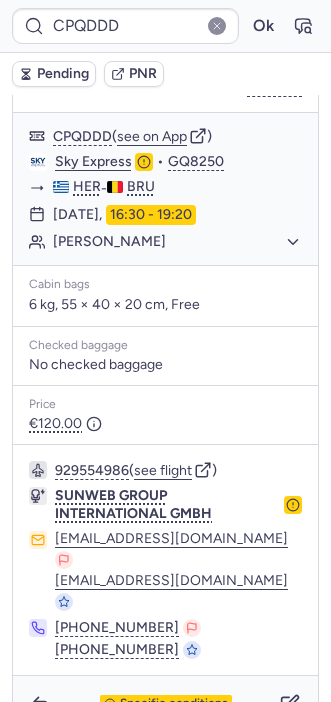 click on "Specific conditions" at bounding box center [165, 704] 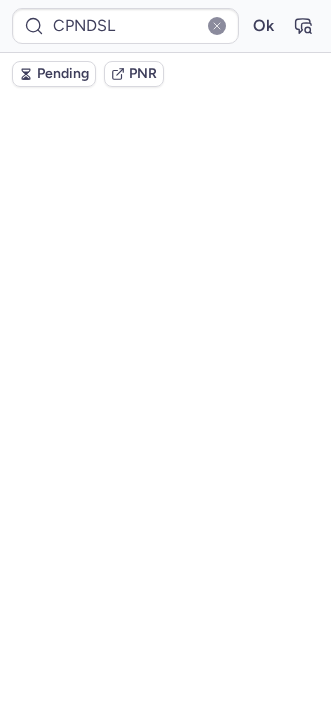 scroll, scrollTop: 338, scrollLeft: 0, axis: vertical 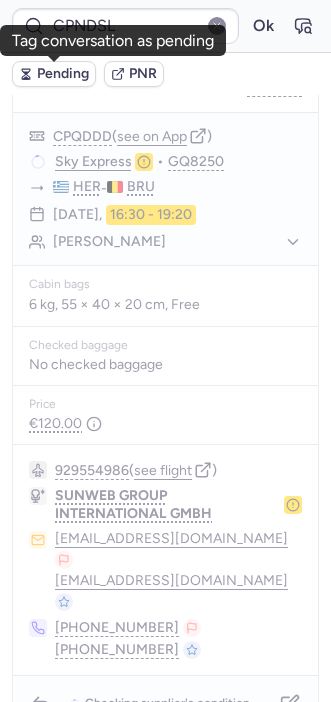 click on "Pending" at bounding box center [63, 74] 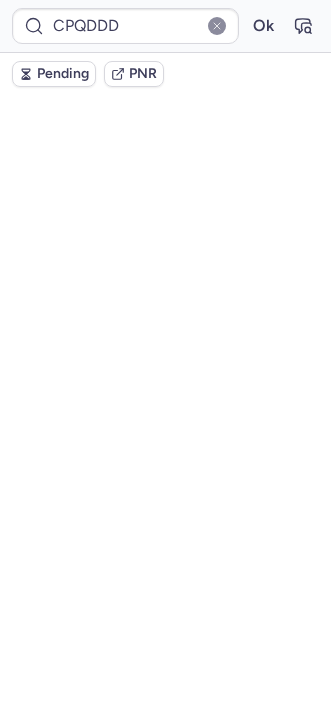 scroll, scrollTop: 0, scrollLeft: 0, axis: both 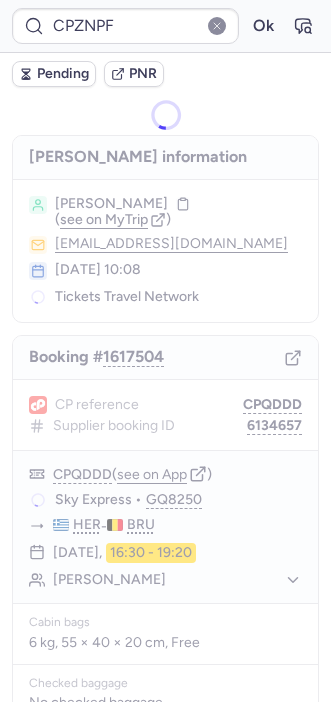 type on "CPQDDD" 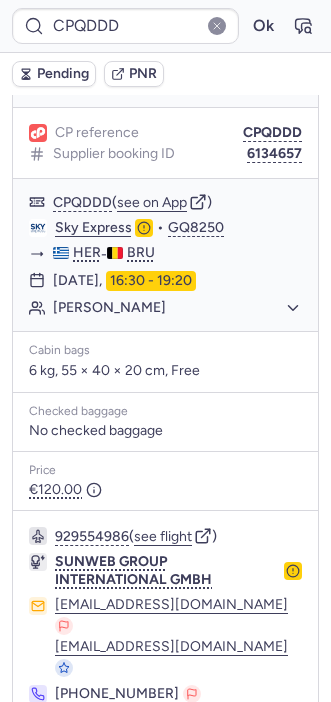 scroll, scrollTop: 298, scrollLeft: 0, axis: vertical 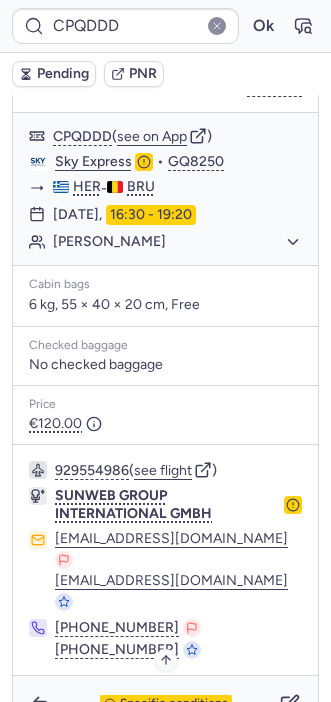 click on "Specific conditions" at bounding box center (174, 704) 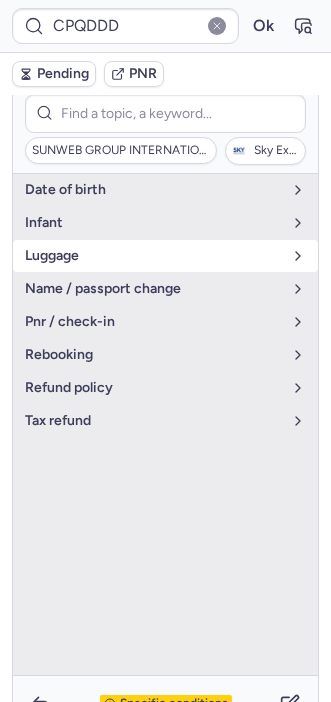 click on "luggage" at bounding box center [153, 256] 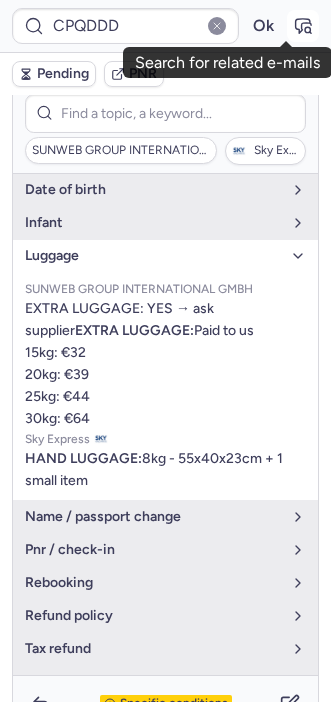 click 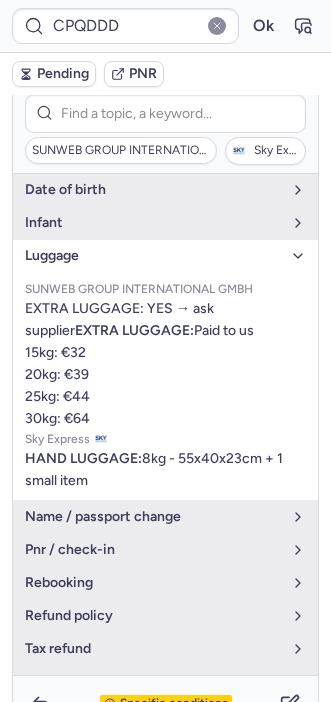 click on "Specific conditions" at bounding box center (174, 704) 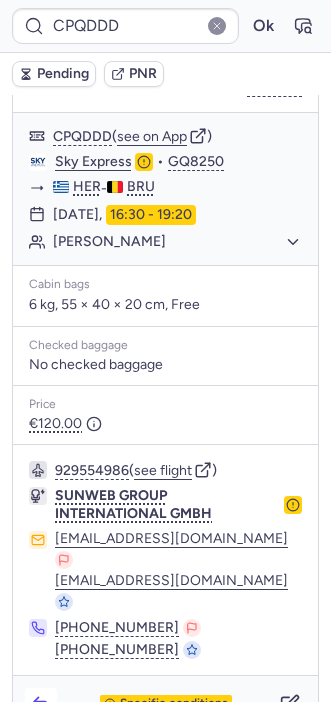 click 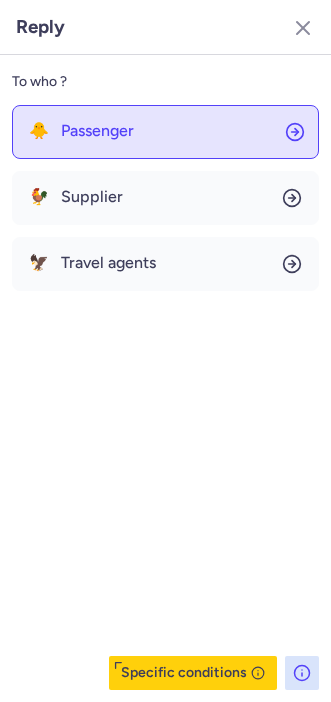 click on "Passenger" at bounding box center (97, 131) 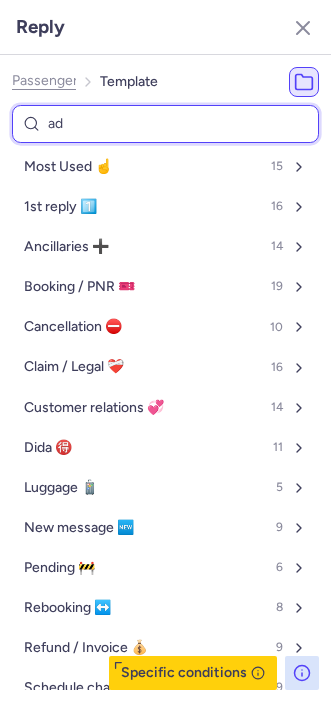 type on "add" 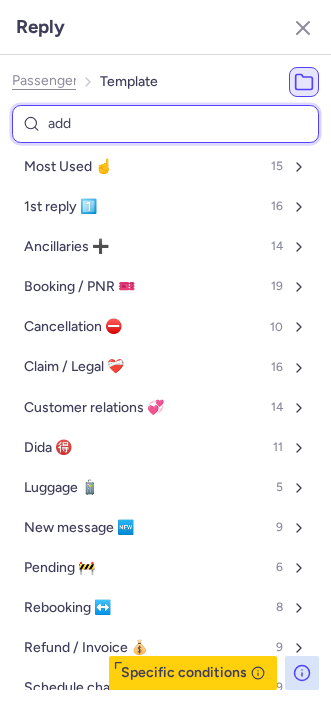 select on "en" 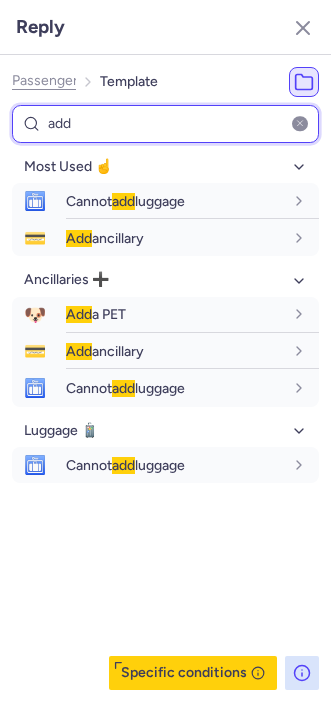 type on "add" 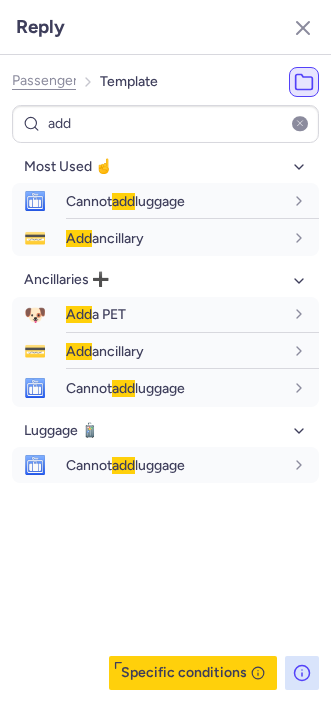 click on "Most Used ☝️ 🛅 Cannot  add  luggage fr en de nl pt es it ru en 💳 Add  ancillary fr en de nl pt es it ru en Ancillaries ➕ 🐶 Add  a PET fr en de nl pt es it ru en 💳 Add  ancillary fr en de nl pt es it ru en 🛅 Cannot  add  luggage fr en de nl pt es it ru en Luggage 🧳 🛅 Cannot  add  luggage fr en de nl pt es it ru en" at bounding box center [165, 420] 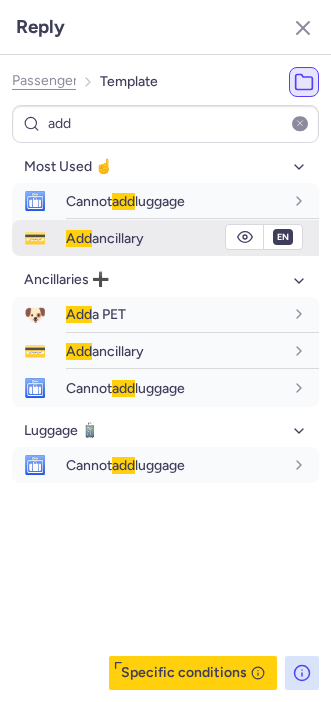 click on "Add  ancillary" at bounding box center (105, 238) 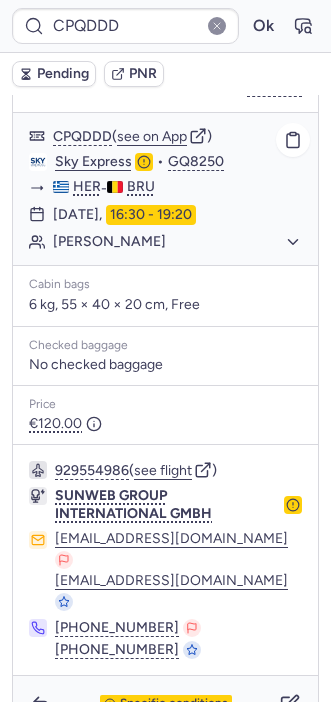 type on "CPZNPF" 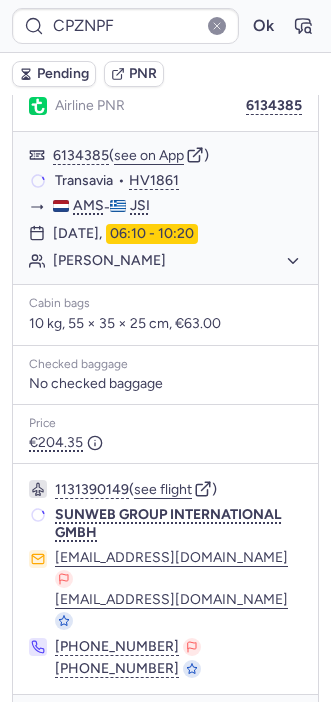 scroll, scrollTop: 298, scrollLeft: 0, axis: vertical 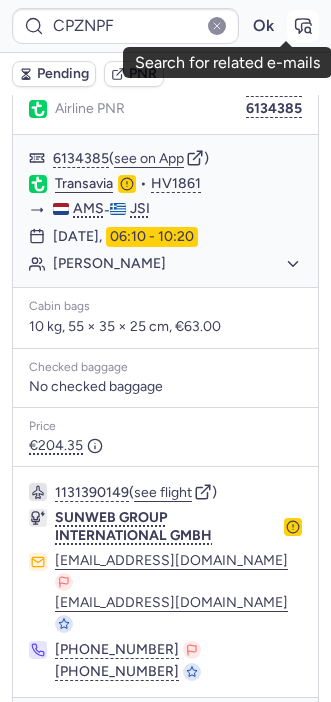 click 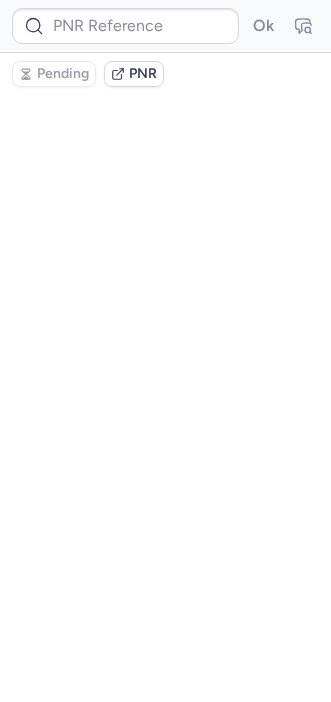 type on "CPZNPF" 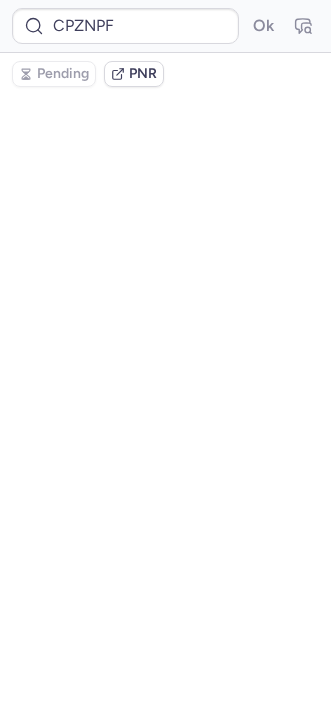 scroll, scrollTop: 0, scrollLeft: 0, axis: both 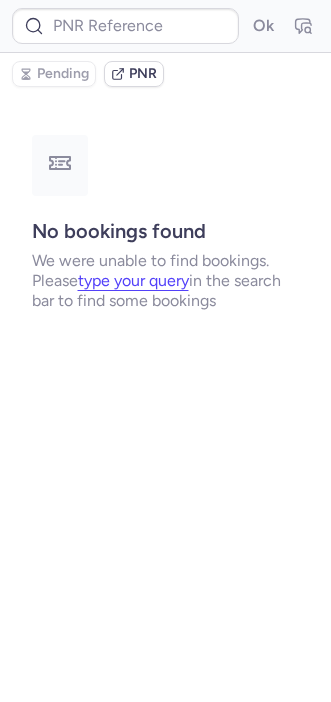 type on "CPZNPF" 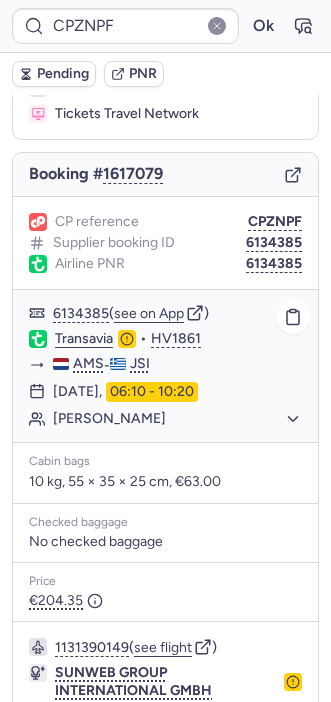 scroll, scrollTop: 320, scrollLeft: 0, axis: vertical 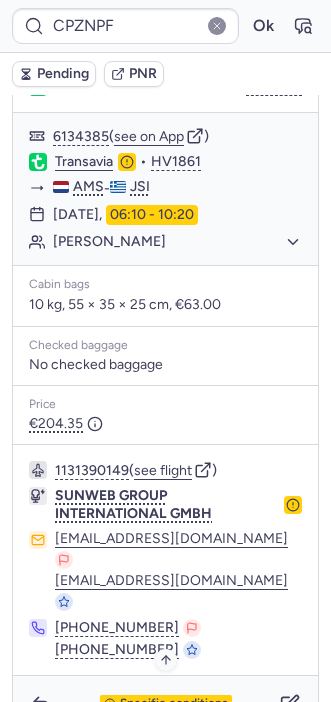 click on "Specific conditions" at bounding box center (166, 704) 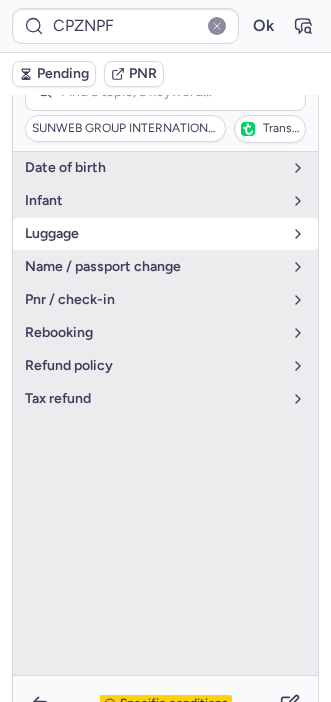 click on "luggage" at bounding box center [153, 234] 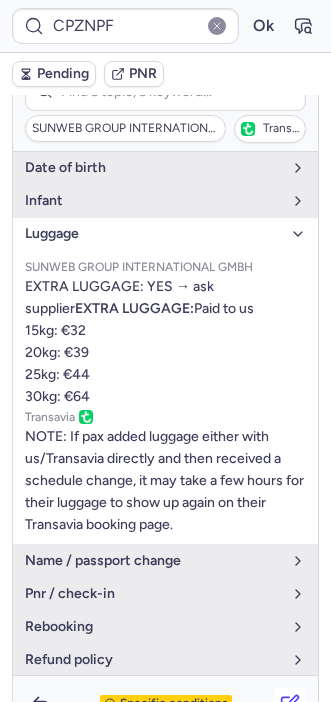 click 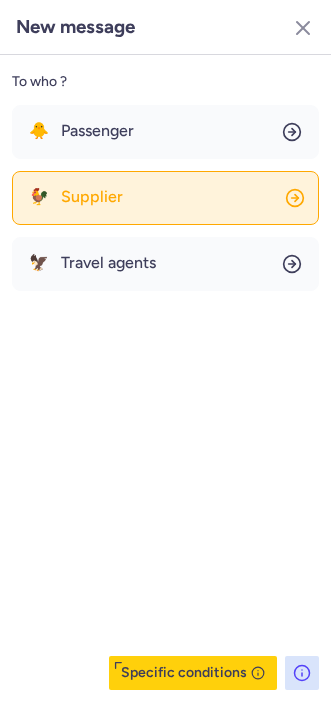 click on "Supplier" at bounding box center [92, 197] 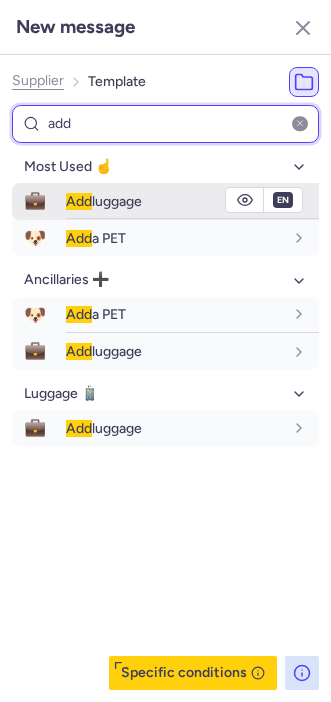 type on "add" 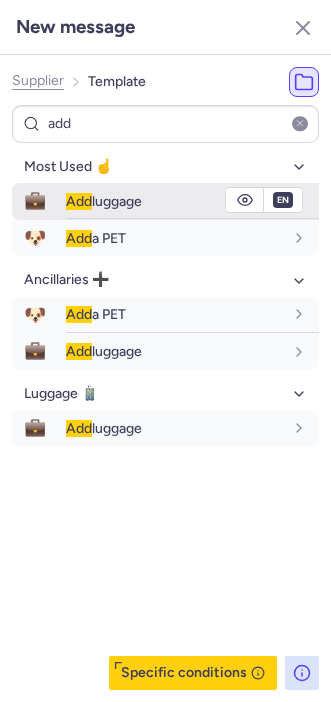 click on "Add" at bounding box center (79, 201) 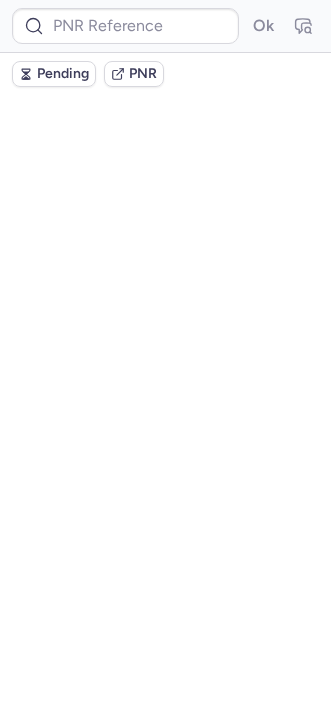 scroll, scrollTop: 0, scrollLeft: 0, axis: both 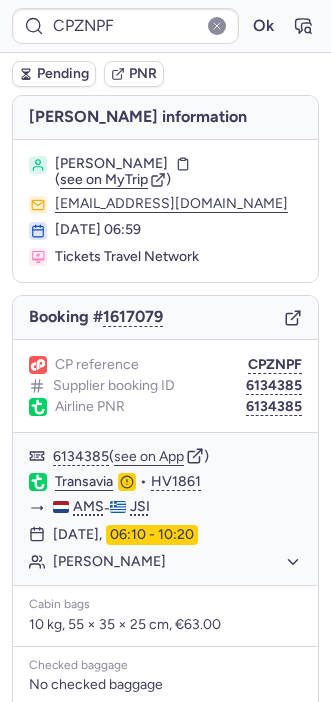type on "CPO7ZX" 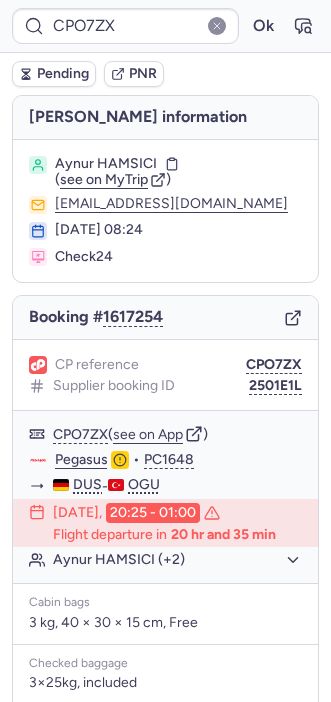 type 